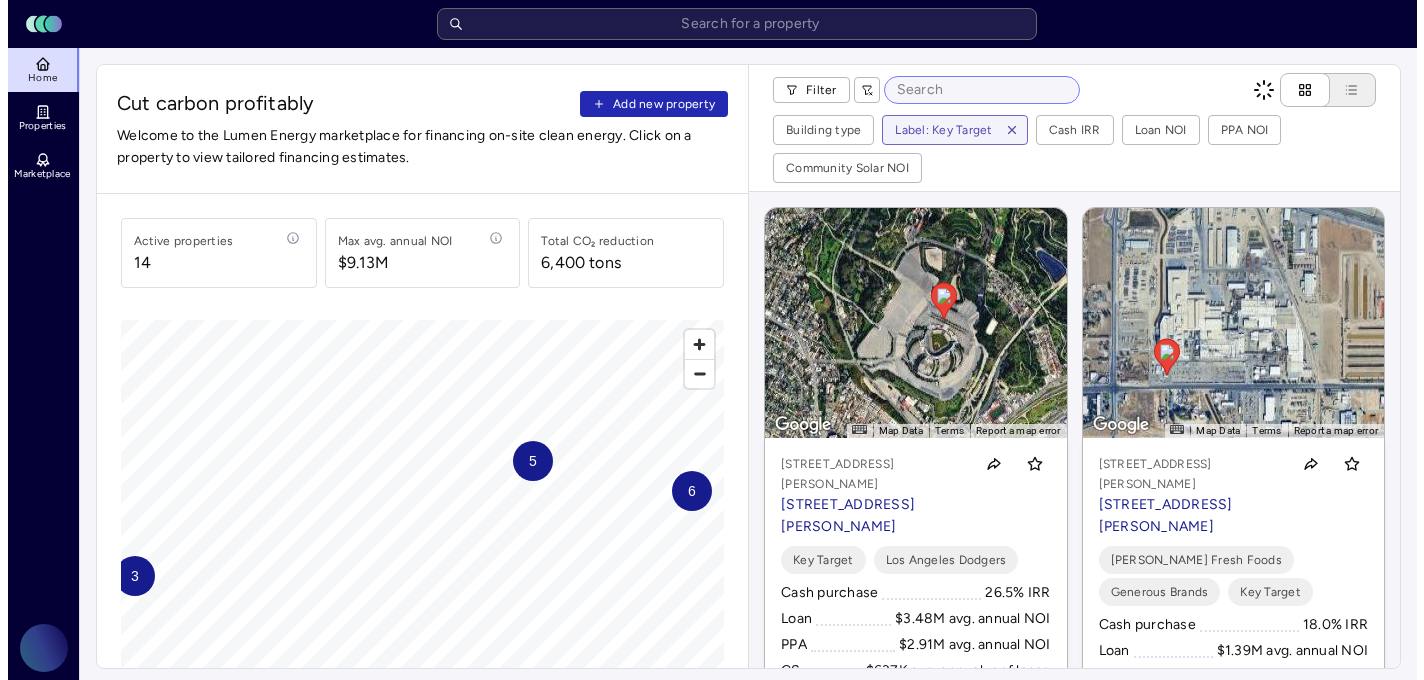 scroll, scrollTop: 0, scrollLeft: 0, axis: both 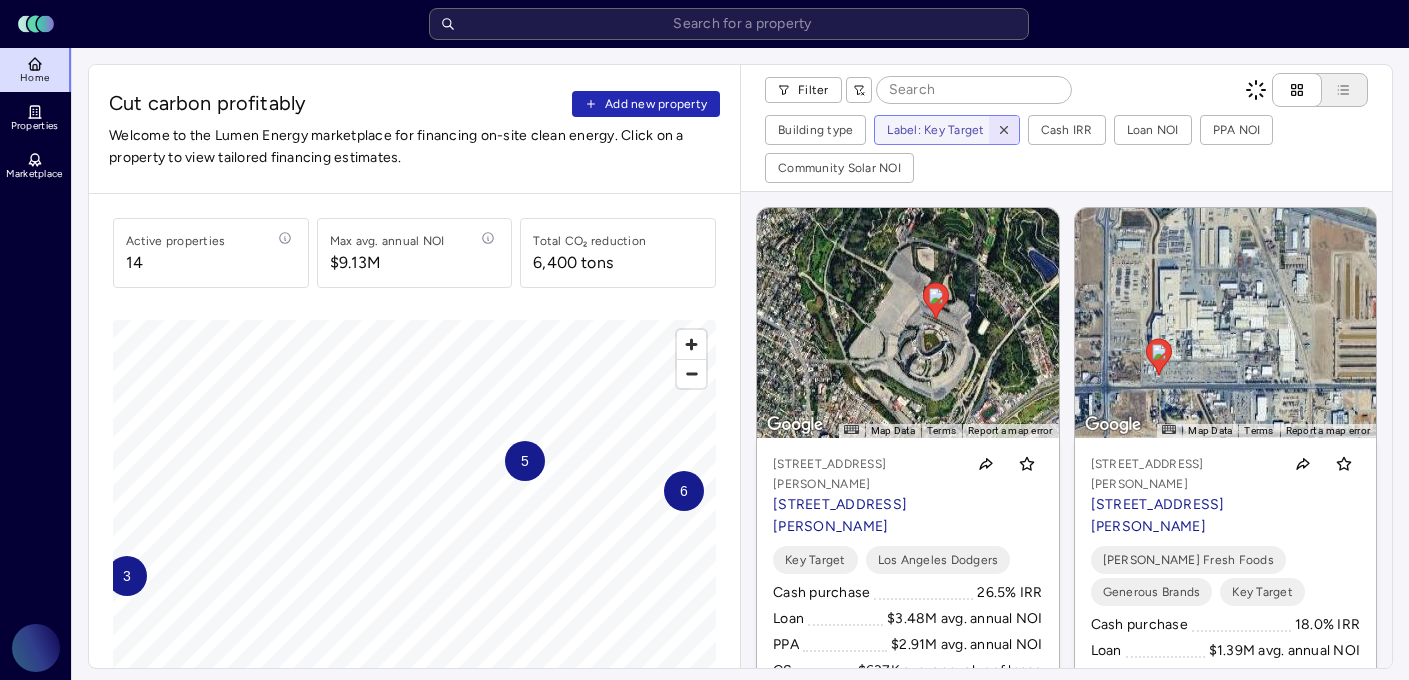 click 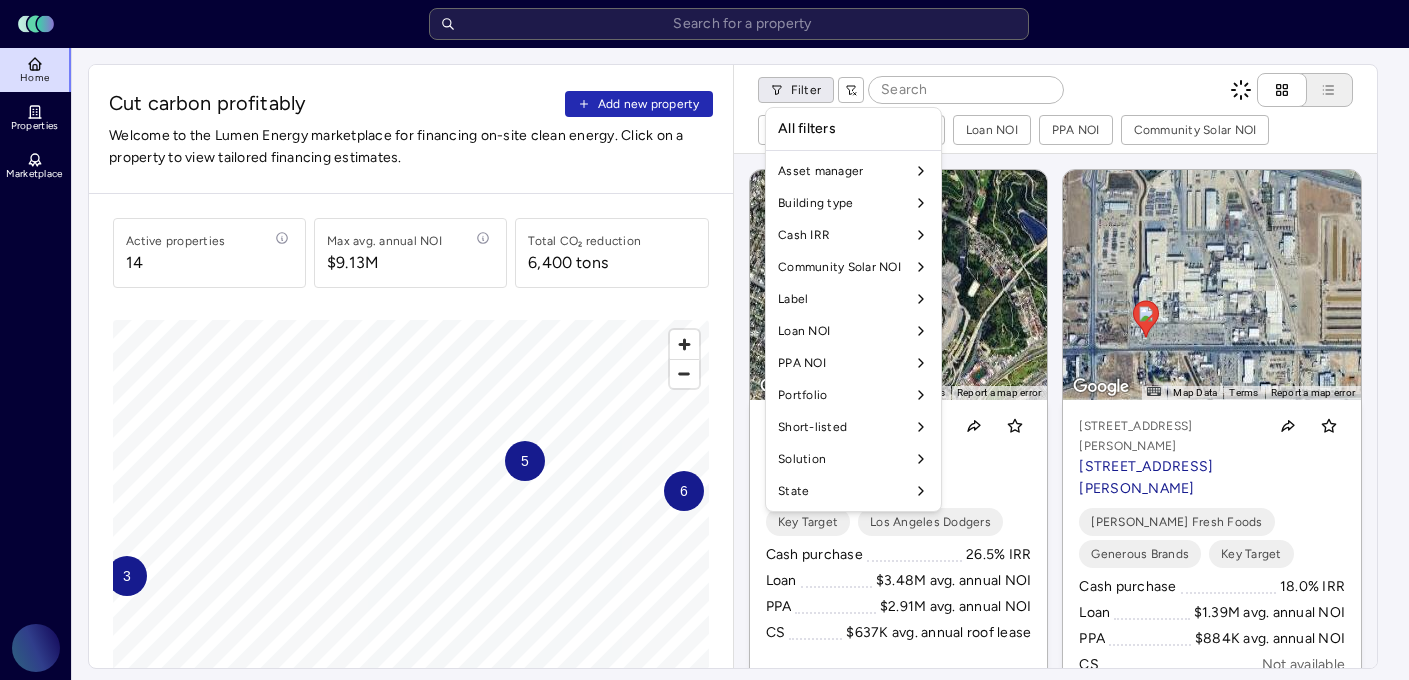 click on "Toggle Sidebar Lumen Energy Logo Home Properties Marketplace Gravity Climate [PERSON_NAME] Cut carbon profitably Add new property Welcome to the Lumen Energy marketplace for financing on-site clean energy. Click on a property to view tailored financing estimates. Active properties [STREET_ADDRESS] annual NOI $9.13M Total CO₂ reduction 6,400 tons 6 5 3 © Mapbox   © OpenStreetMap   Improve this map Filter Building type Cash IRR Loan NOI PPA NOI Community Solar NOI ← Move left → Move right ↑ Move up ↓ Move down + Zoom in - Zoom out Home Jump left by 75% End Jump right by 75% Page Up Jump up by 75% Page Down Jump down by 75% To navigate, press the arrow keys. To activate drag with keyboard, press Alt + Enter or Alt + Space. Once you are in keyboard drag state, use the arrow keys to move the marker. To complete the drag, press the Enter or Space keys. To cancel the drag and return to the original position, press Alt + Enter, Alt + Space, or Escape Map Data 500 m  Terms Report a map error Loan CS" at bounding box center [704, 843] 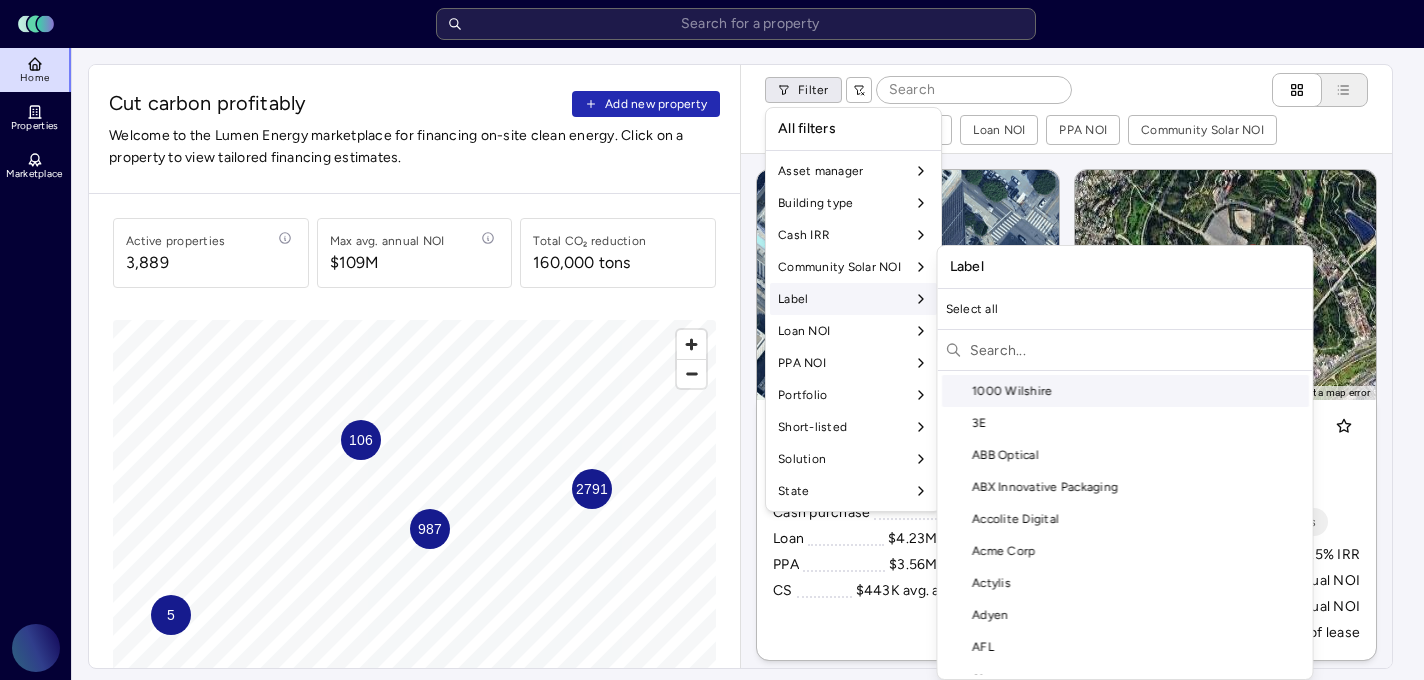 click on "Label" at bounding box center (853, 299) 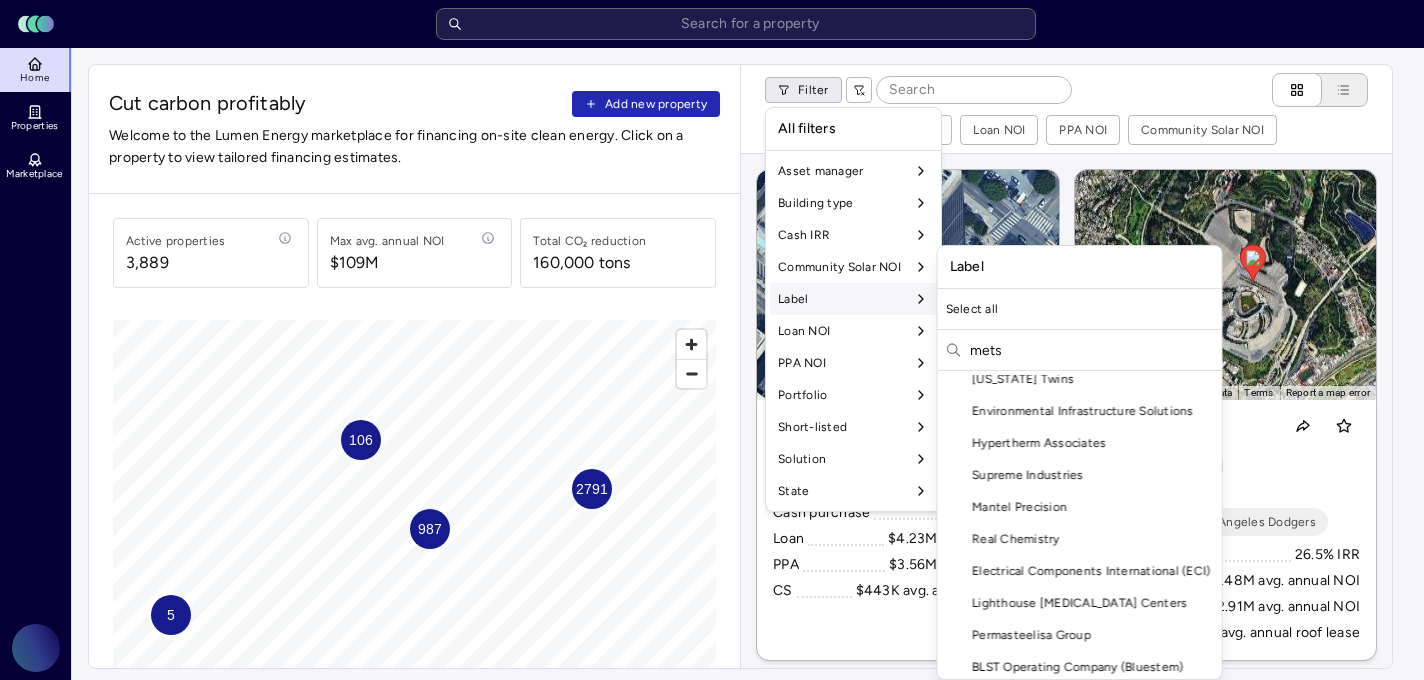scroll, scrollTop: 116, scrollLeft: 0, axis: vertical 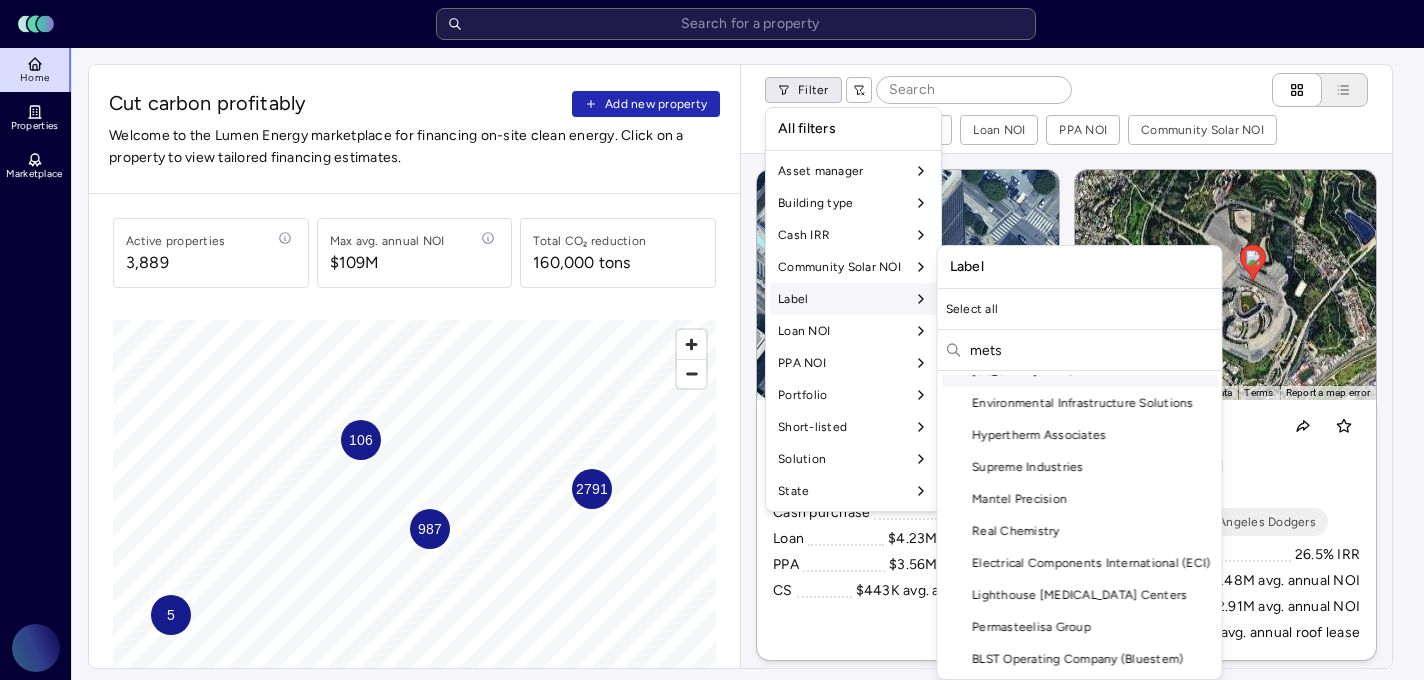 drag, startPoint x: 1041, startPoint y: 343, endPoint x: 942, endPoint y: 338, distance: 99.12618 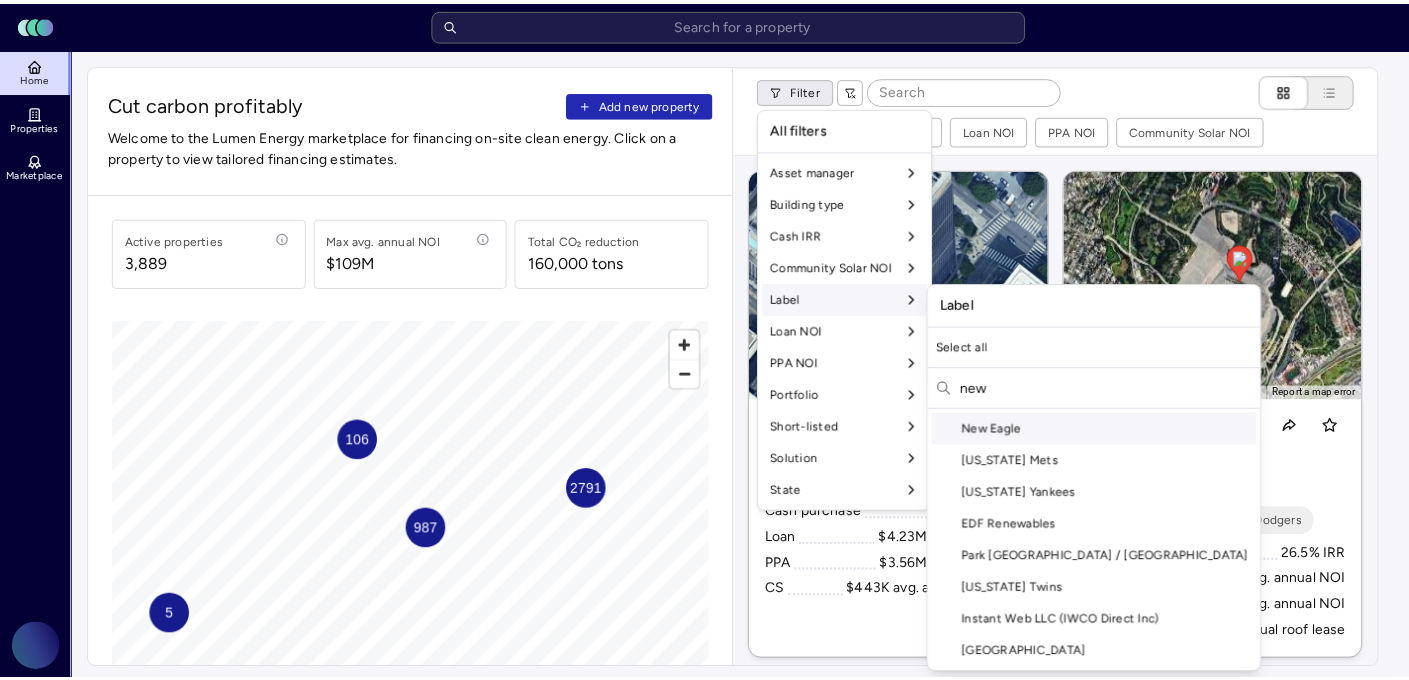 scroll, scrollTop: 0, scrollLeft: 0, axis: both 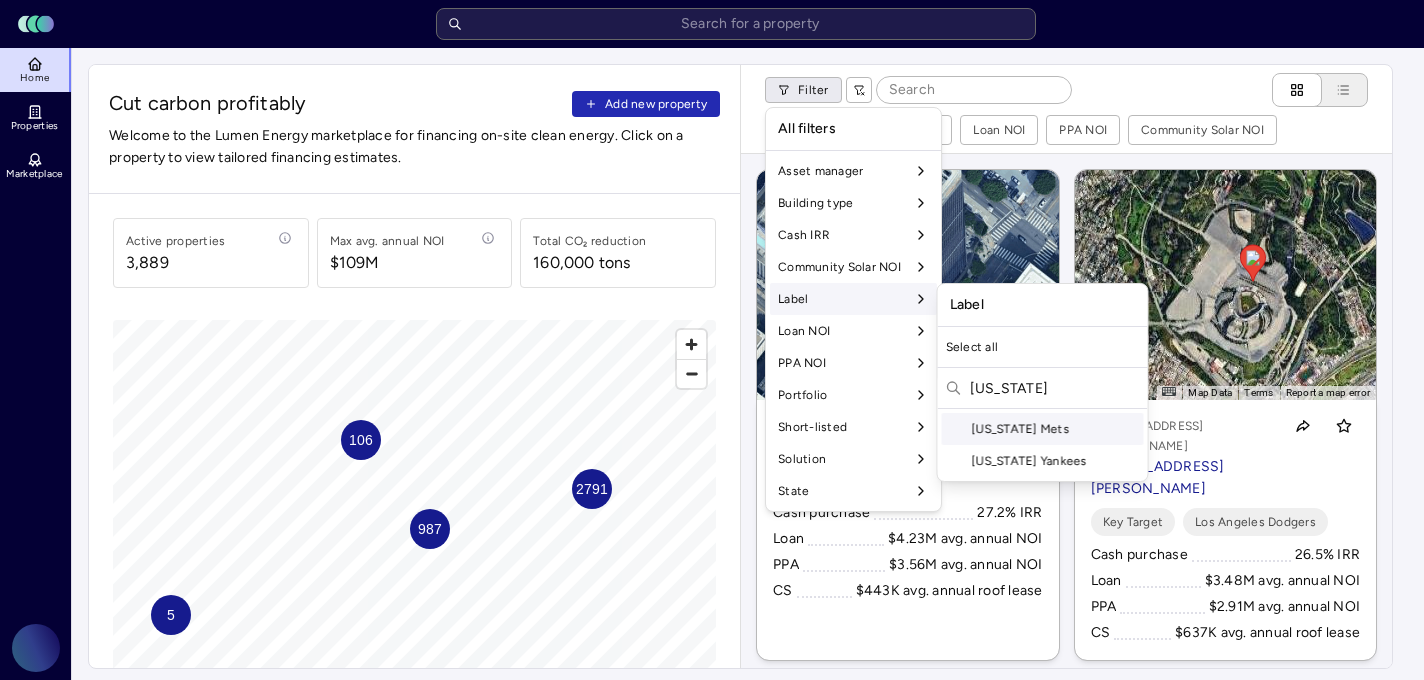 type on "[US_STATE]" 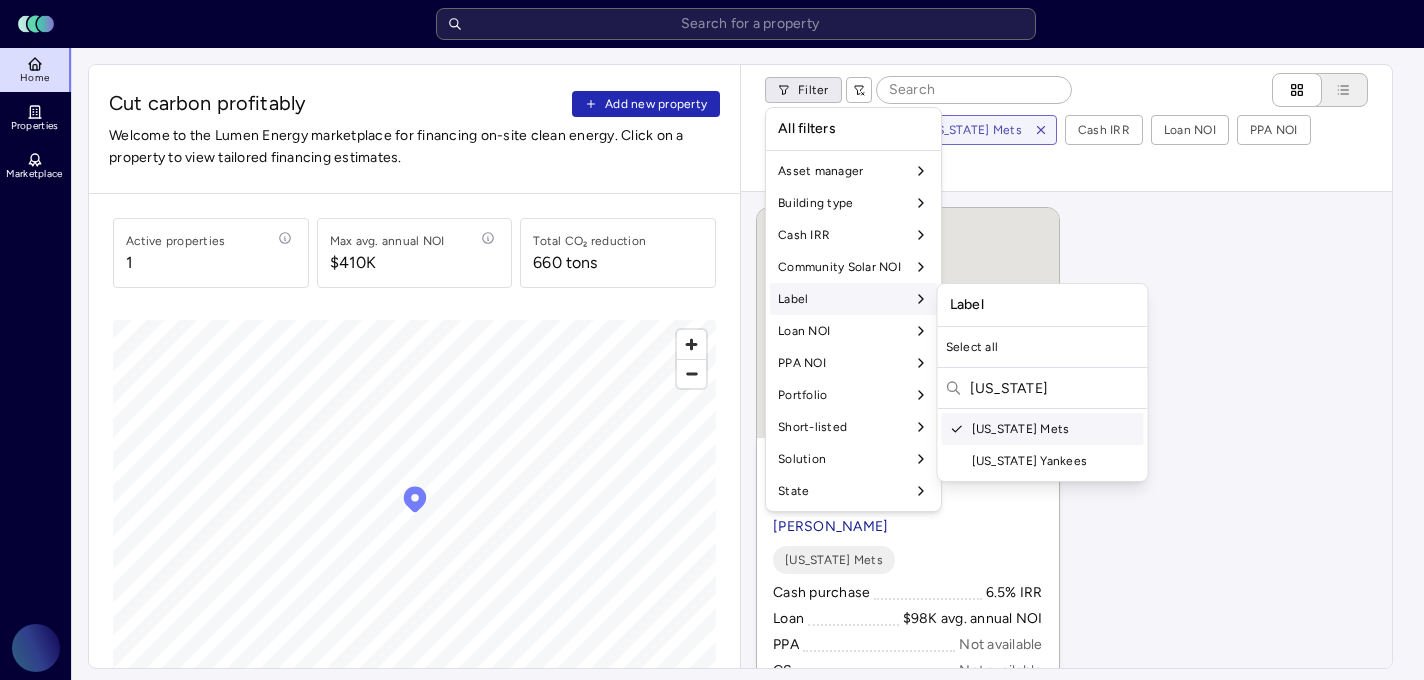 click on "Toggle Sidebar Lumen Energy Logo Home Properties Marketplace Gravity Climate [PERSON_NAME] Cut carbon profitably Add new property Welcome to the Lumen Energy marketplace for financing on-site clean energy. Click on a property to view tailored financing estimates. Active properties [STREET_ADDRESS] annual NOI $410K Total CO₂ reduction 660 tons © Mapbox   © OpenStreetMap   Improve this map Filter Building type Label: [US_STATE] Mets Cash IRR Loan NOI PPA NOI Community Solar NOI To navigate, press the arrow keys. To activate drag with keyboard, press Alt + Enter or Alt + Space. Once you are in keyboard drag state, use the arrow keys to move the marker. To complete the drag, press the Enter or Space keys. To cancel the drag and return to the original position, press Alt + Enter, Alt + Space, or Escape [STREET_ADDRESS][PERSON_NAME] [STREET_ADDRESS][PERSON_NAME] [US_STATE] Mets Cash purchase 6.5% IRR Loan $98K avg. annual NOI PPA Not available CS Not available Portfolio Property Max NOI opportunity 6.5%" at bounding box center (712, 843) 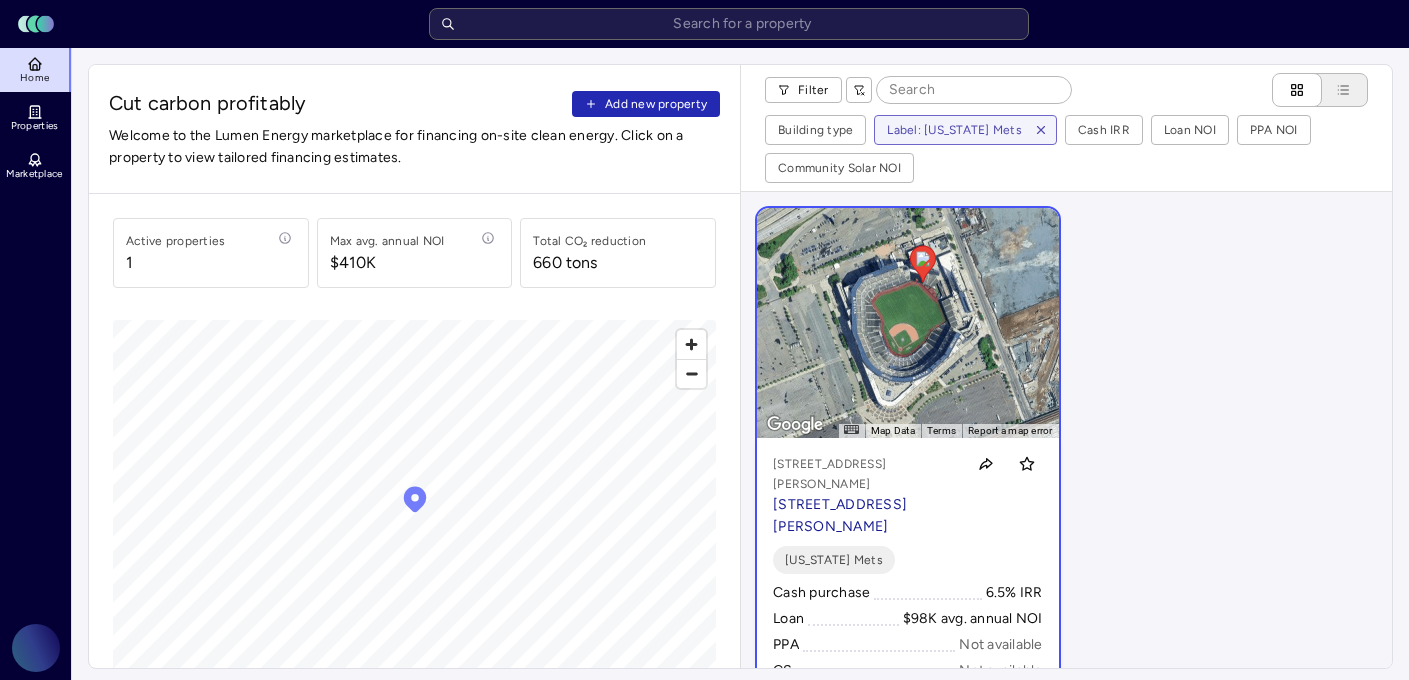 click on "← Move left → Move right ↑ Move up ↓ Move down + Zoom in - Zoom out Home Jump left by 75% End Jump right by 75% Page Up Jump up by 75% Page Down Jump down by 75% To navigate, press the arrow keys. To activate drag with keyboard, press Alt + Enter or Alt + Space. Once you are in keyboard drag state, use the arrow keys to move the marker. To complete the drag, press the Enter or Space keys. To cancel the drag and return to the original position, press Alt + Enter, Alt + Space, or Escape Map Data Imagery ©2025 Airbus, Maxar Technologies Imagery ©2025 Airbus, Maxar Technologies 100 m  Click to toggle between metric and imperial units Terms Report a map error [STREET_ADDRESS][PERSON_NAME] [STREET_ADDRESS][PERSON_NAME] [US_STATE] Mets Cash purchase 6.5% IRR Loan $98K avg. annual NOI PPA Not available CS Not available" at bounding box center (908, 453) 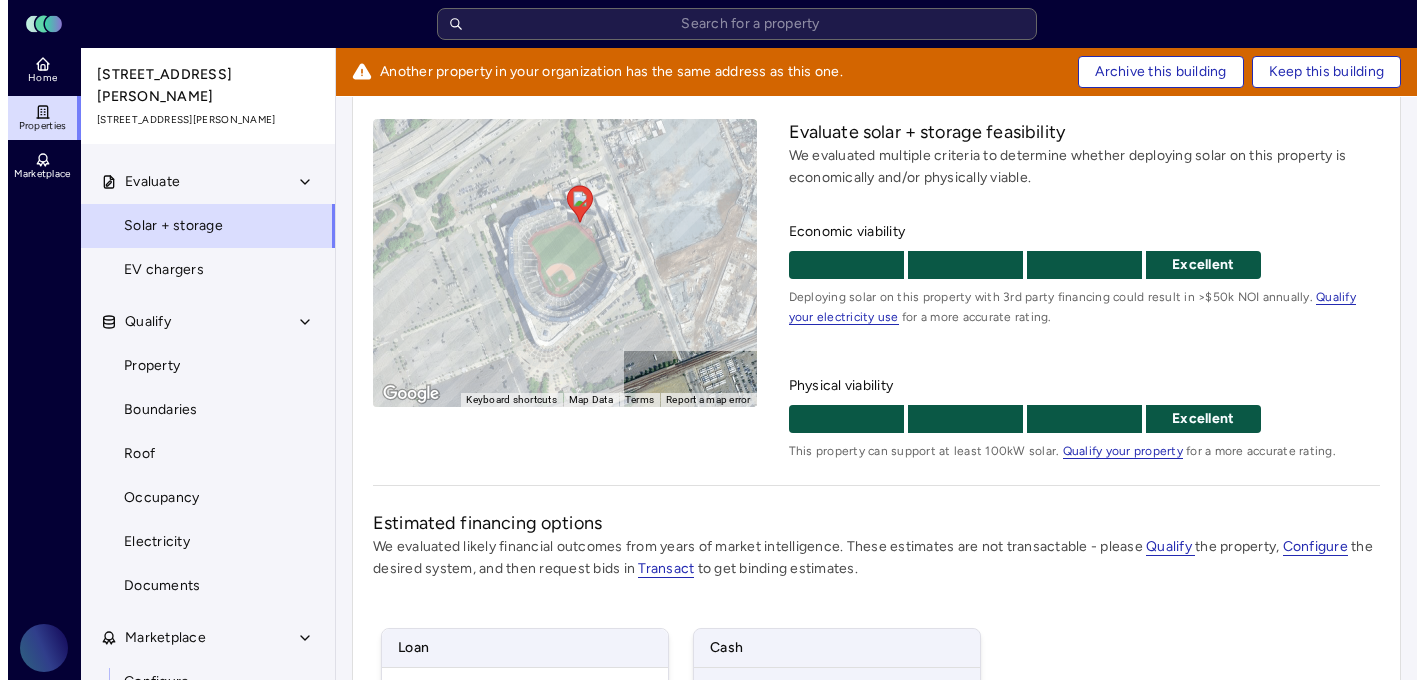 scroll, scrollTop: 0, scrollLeft: 0, axis: both 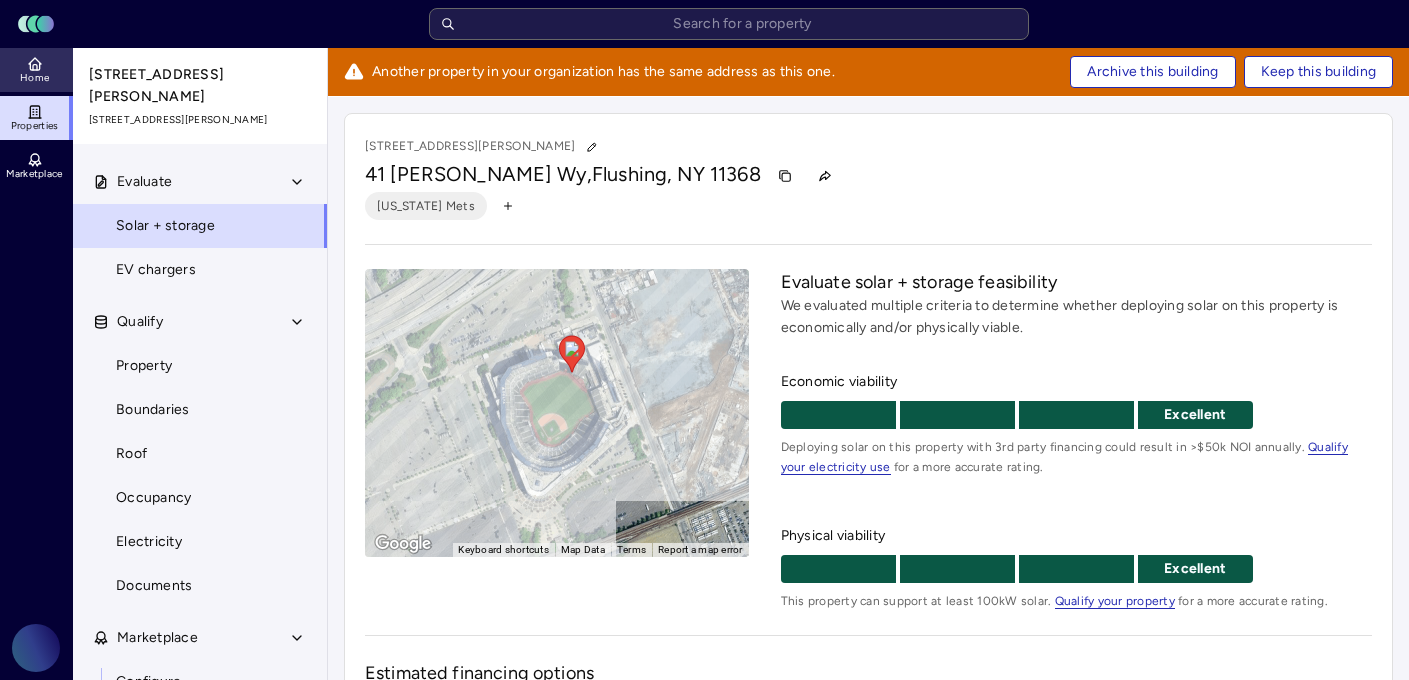 click on "Home" at bounding box center [34, 78] 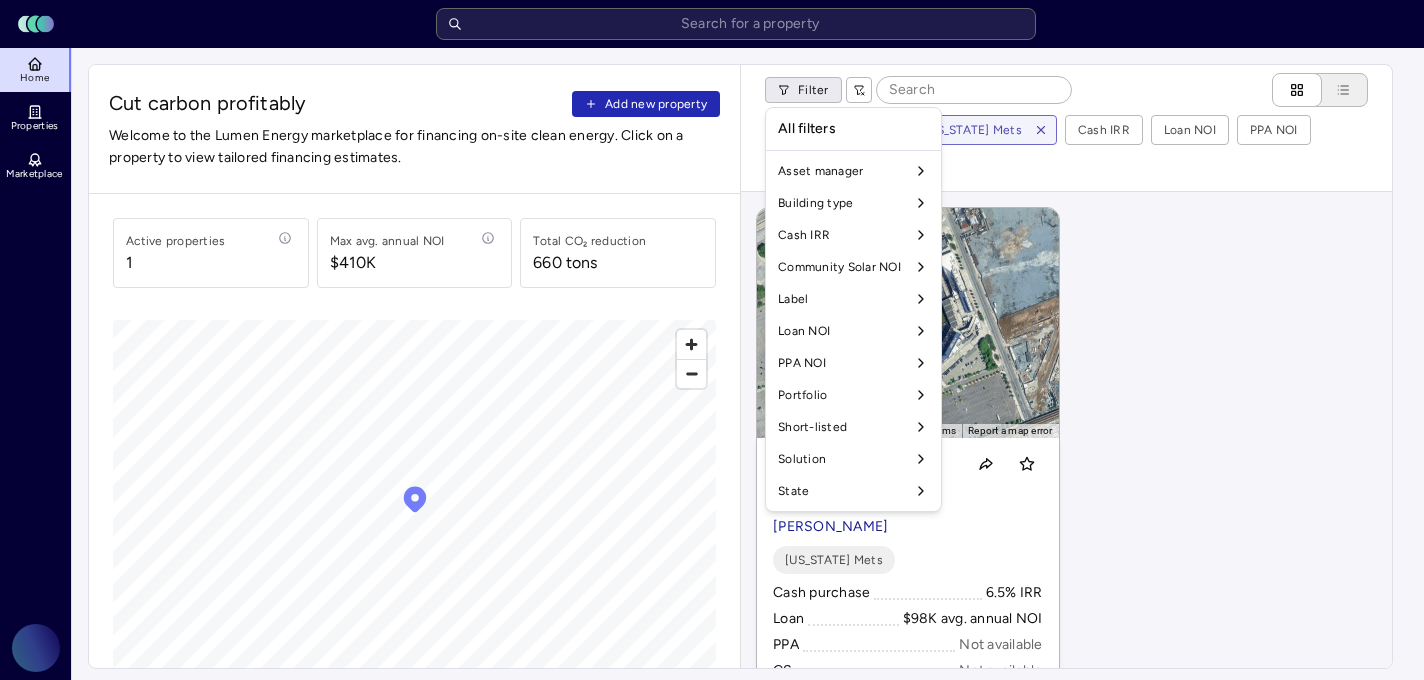click on "Toggle Sidebar Lumen Energy Logo Home Properties Marketplace Gravity Climate [PERSON_NAME] Cut carbon profitably Add new property Welcome to the Lumen Energy marketplace for financing on-site clean energy. Click on a property to view tailored financing estimates. Active properties [STREET_ADDRESS] annual NOI $410K Total CO₂ reduction 660 tons © Mapbox   © OpenStreetMap   Improve this map Filter Building type Label: [US_STATE] Mets Cash IRR Loan NOI PPA NOI Community Solar NOI ← Move left → Move right ↑ Move up ↓ Move down + Zoom in - Zoom out Home Jump left by 75% End Jump right by 75% Page Up Jump up by 75% Page Down Jump down by 75% To navigate, press the arrow keys. To activate drag with keyboard, press Alt + Enter or Alt + Space. Once you are in keyboard drag state, use the arrow keys to move the marker. To complete the drag, press the Enter or Space keys. To cancel the drag and return to the original position, press Alt + Enter, Alt + Space, or Escape Map Data 100 m  Terms [US_STATE] Mets x" at bounding box center (712, 843) 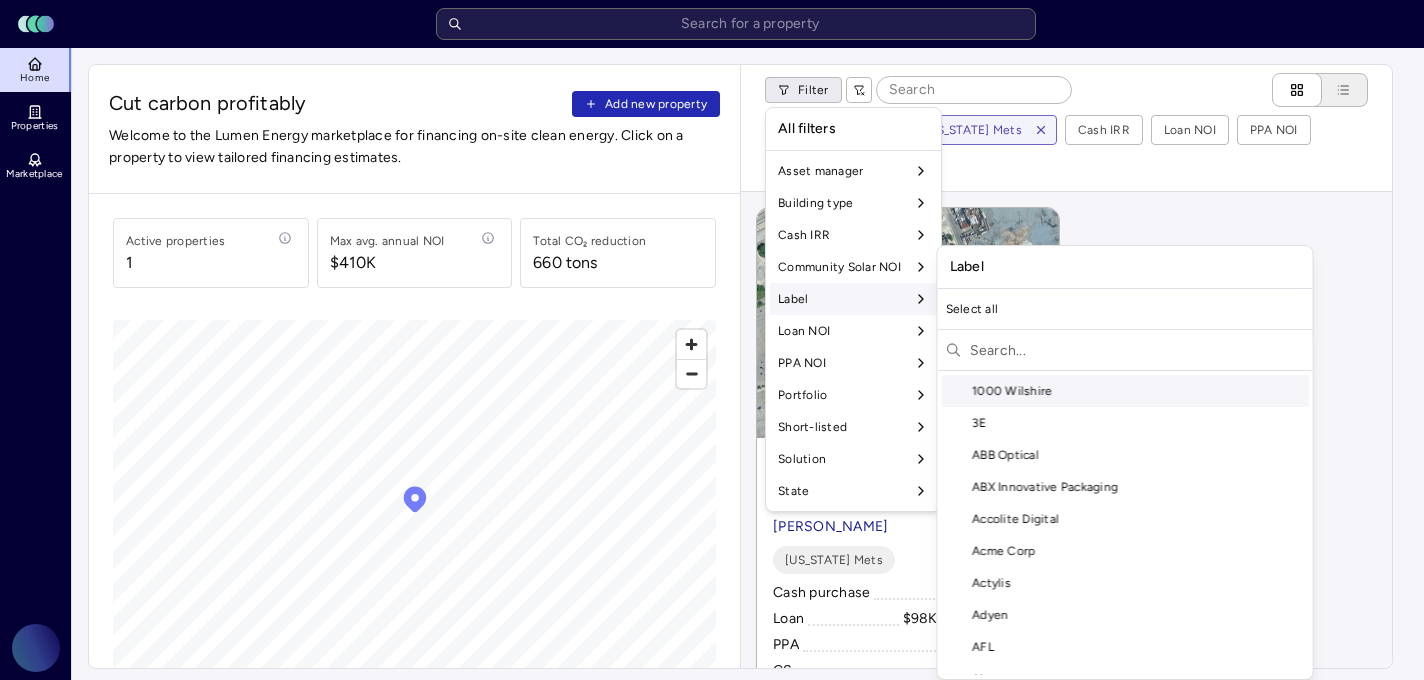 click at bounding box center (1137, 350) 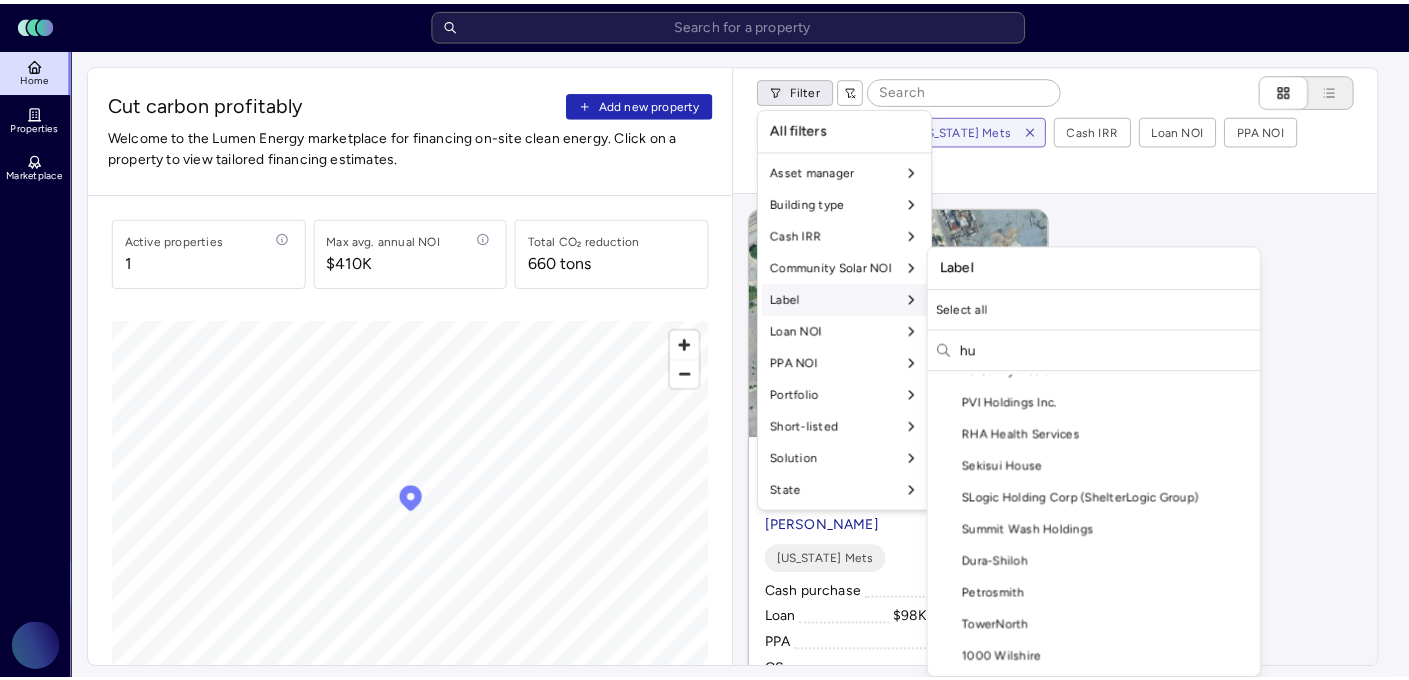 scroll, scrollTop: 0, scrollLeft: 0, axis: both 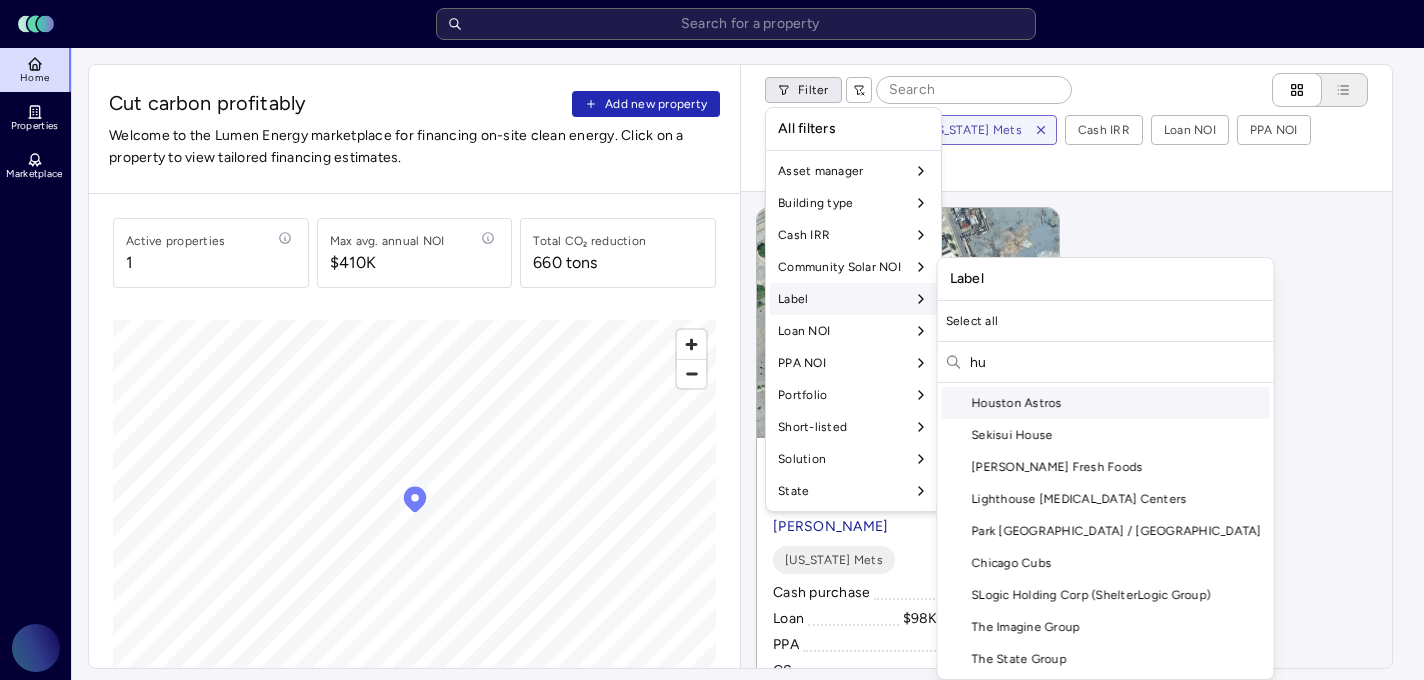 type on "huo" 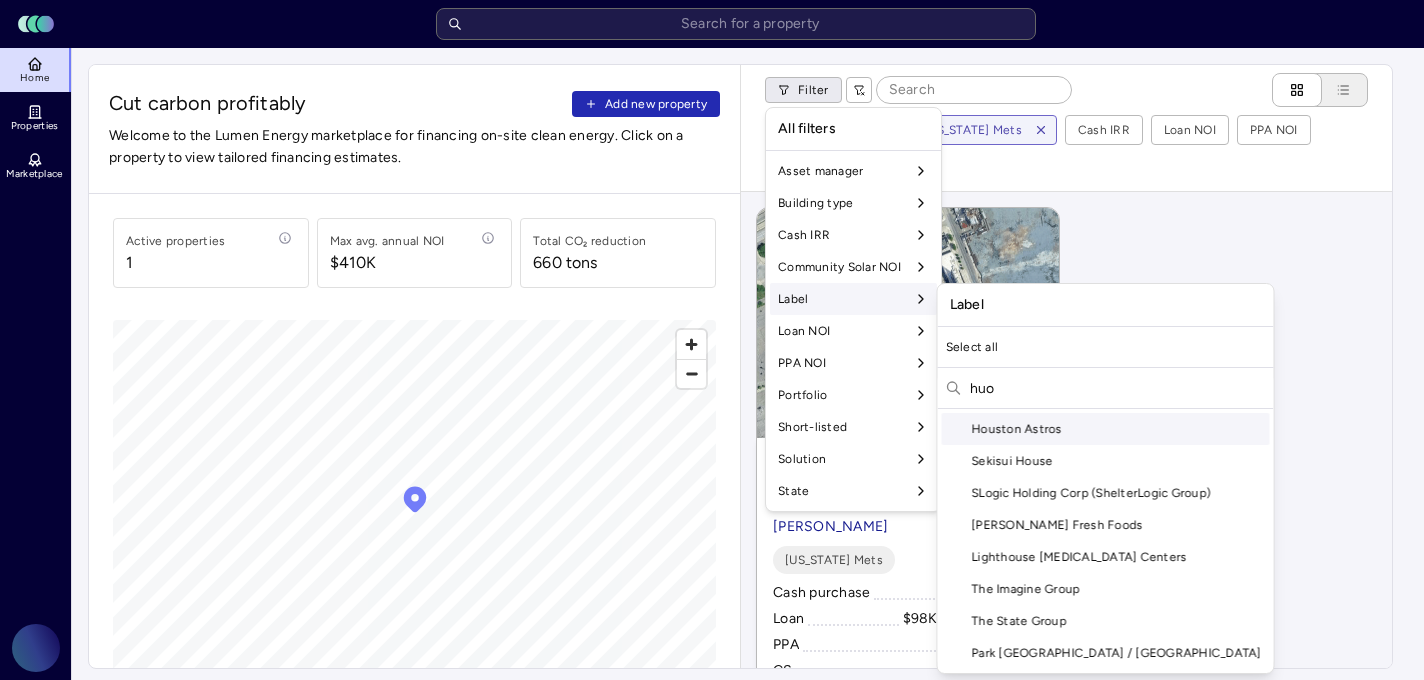 click on "Houston Astros" at bounding box center (1106, 429) 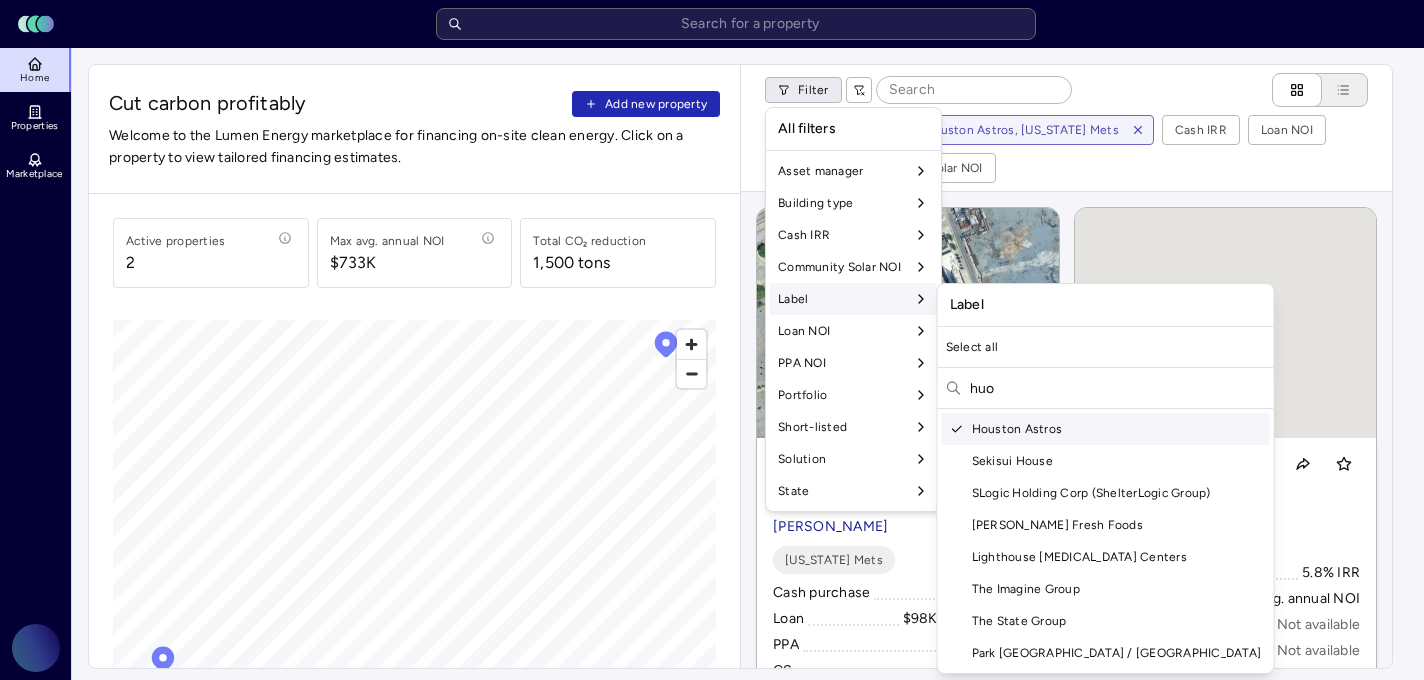 click on "Toggle Sidebar Lumen Energy Logo Home Properties Marketplace Gravity Climate [PERSON_NAME] Cut carbon profitably Add new property Welcome to the Lumen Energy marketplace for financing on-site clean energy. Click on a property to view tailored financing estimates. Active properties 2 Max avg. annual NOI $733K Total CO₂ reduction 1,500 tons © Mapbox   © OpenStreetMap   Improve this map Filter Building type Label: Houston Astros, [US_STATE] Mets Cash IRR Loan NOI PPA NOI Community Solar NOI ← Move left → Move right ↑ Move up ↓ Move down + Zoom in - Zoom out Home Jump left by 75% End Jump right by 75% Page Up Jump up by 75% Page Down Jump down by 75% To navigate, press the arrow keys. To activate drag with keyboard, press Alt + Enter or Alt + Space. Once you are in keyboard drag state, use the arrow keys to move the marker. To complete the drag, press the Enter or Space keys. To cancel the drag and return to the original position, press Alt + Enter, Alt + Space, or Escape Map Data 100 m  PPA" at bounding box center [712, 843] 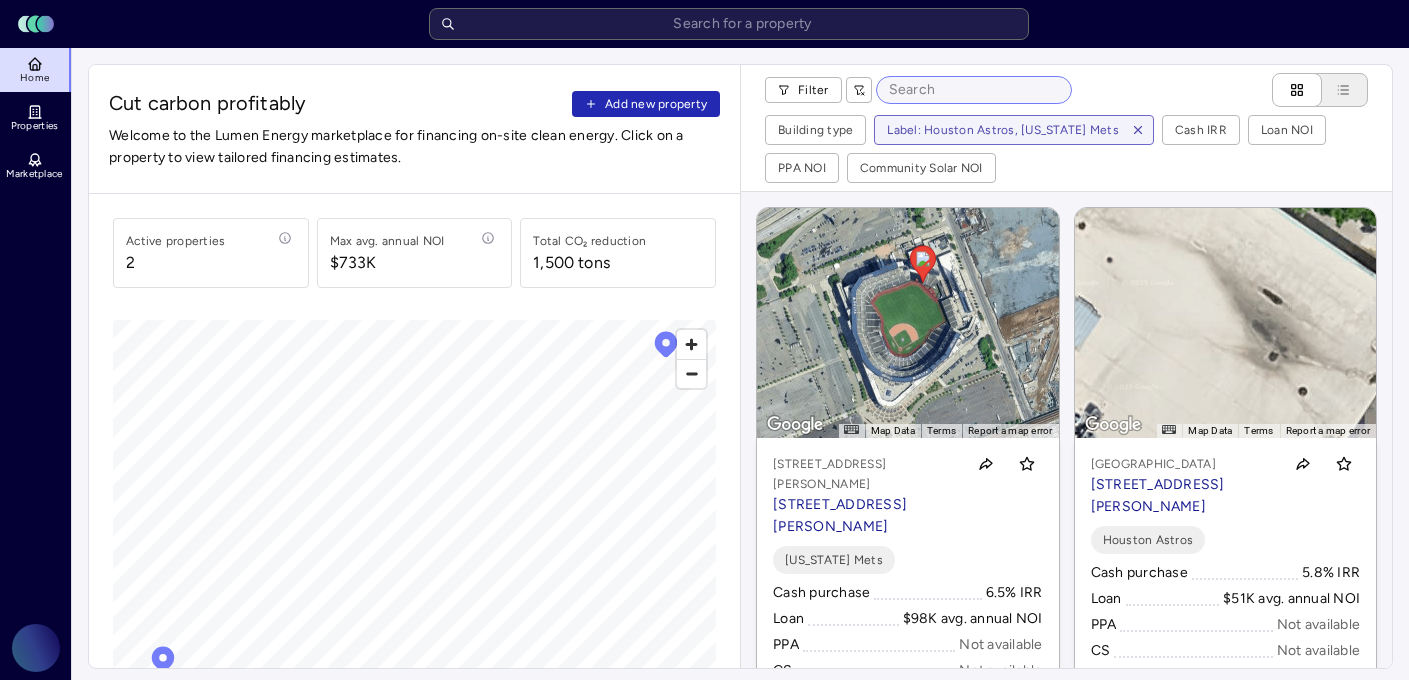 click at bounding box center [974, 90] 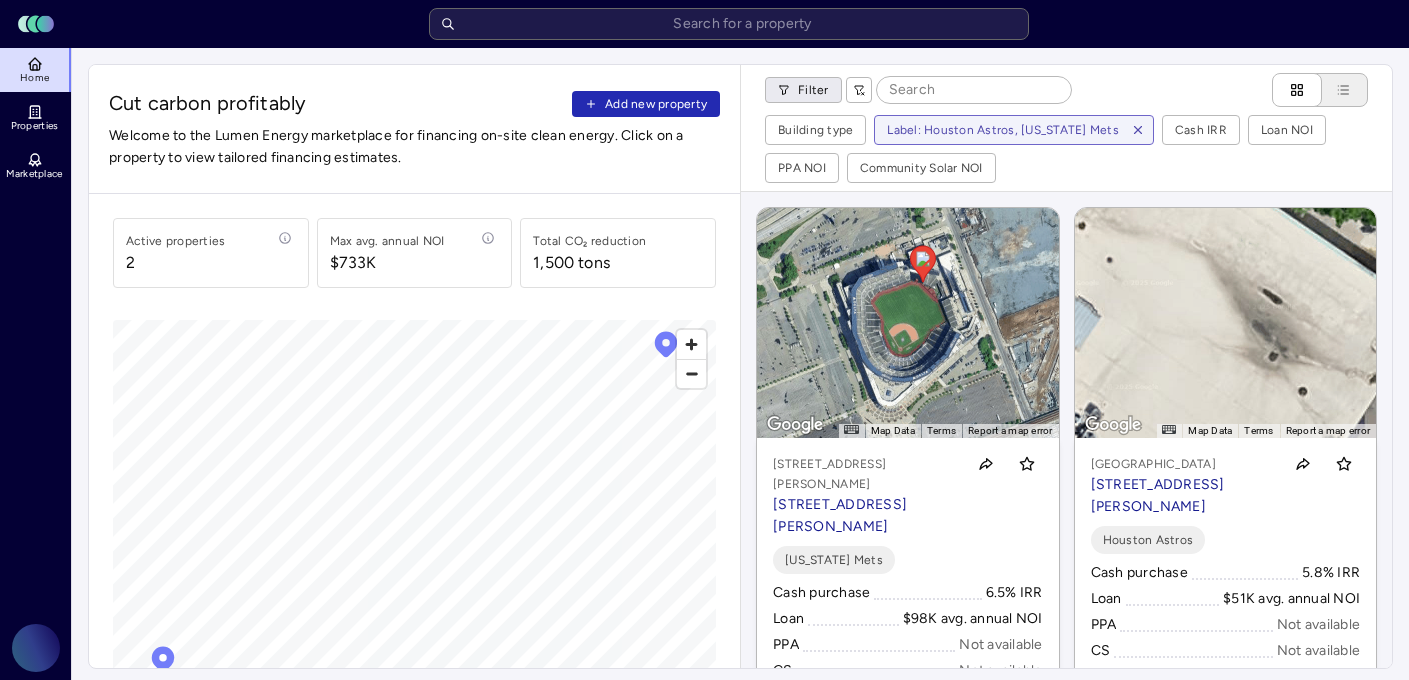 click on "Toggle Sidebar Lumen Energy Logo Home Properties Marketplace Gravity Climate [PERSON_NAME] Cut carbon profitably Add new property Welcome to the Lumen Energy marketplace for financing on-site clean energy. Click on a property to view tailored financing estimates. Active properties 2 Max avg. annual NOI $733K Total CO₂ reduction 1,500 tons © Mapbox   © OpenStreetMap   Improve this map Filter Building type Label: Houston Astros, [US_STATE] Mets Cash IRR Loan NOI PPA NOI Community Solar NOI ← Move left → Move right ↑ Move up ↓ Move down + Zoom in - Zoom out Home Jump left by 75% End Jump right by 75% Page Up Jump up by 75% Page Down Jump down by 75% To navigate, press the arrow keys. To activate drag with keyboard, press Alt + Enter or Alt + Space. Once you are in keyboard drag state, use the arrow keys to move the marker. To complete the drag, press the Enter or Space keys. To cancel the drag and return to the original position, press Alt + Enter, Alt + Space, or Escape Map Data 100 m  PPA" at bounding box center [704, 843] 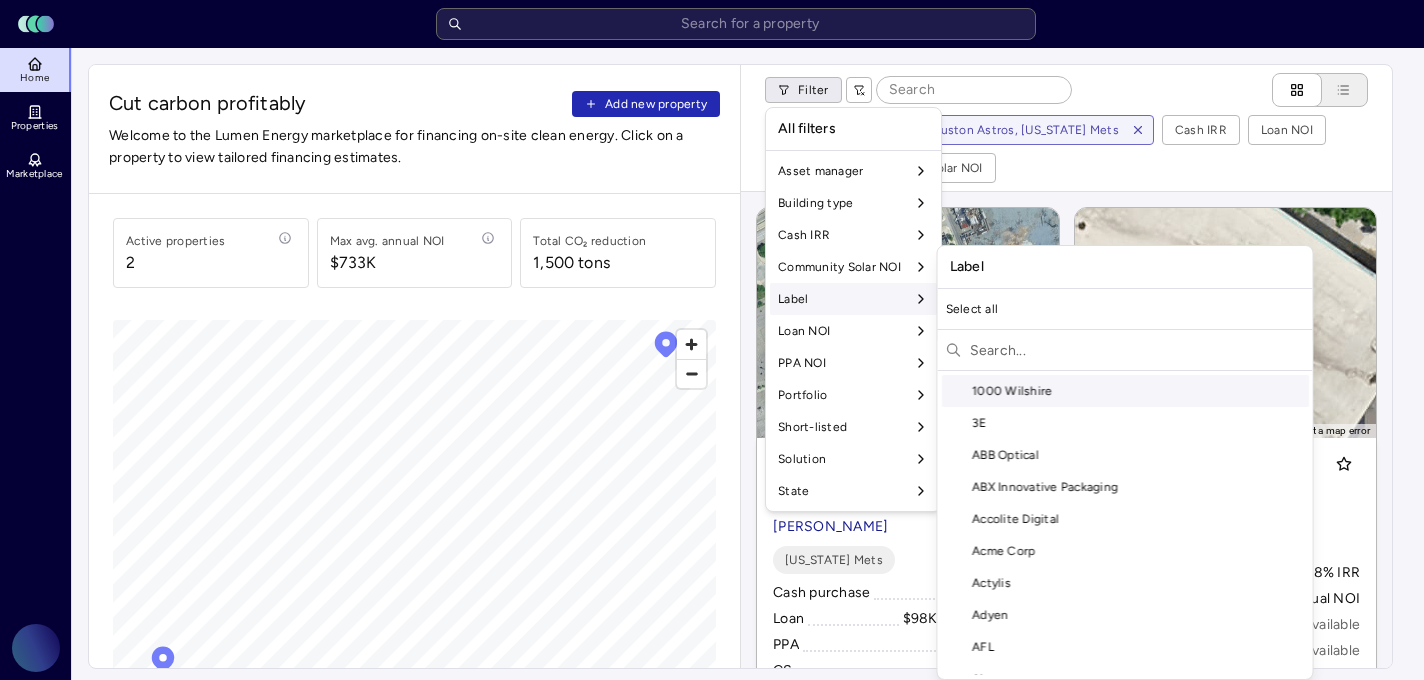 click at bounding box center [1137, 350] 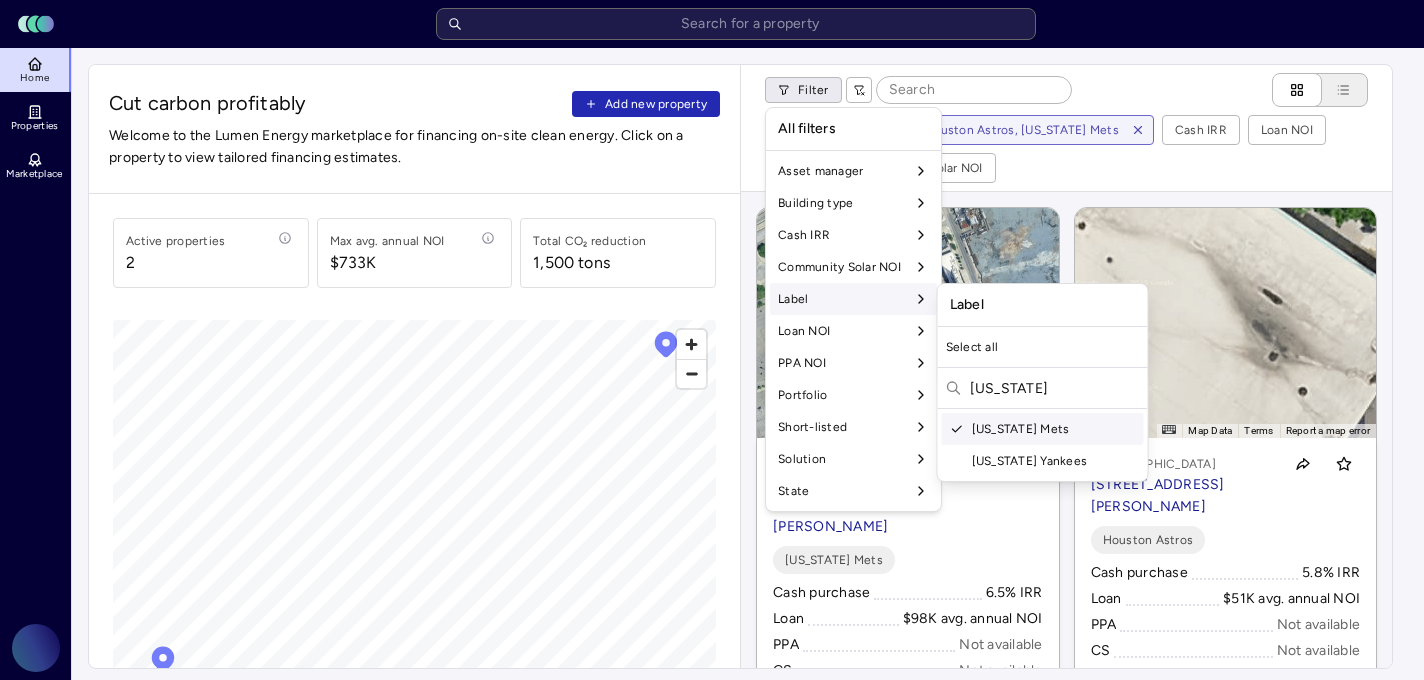 type on "[US_STATE]" 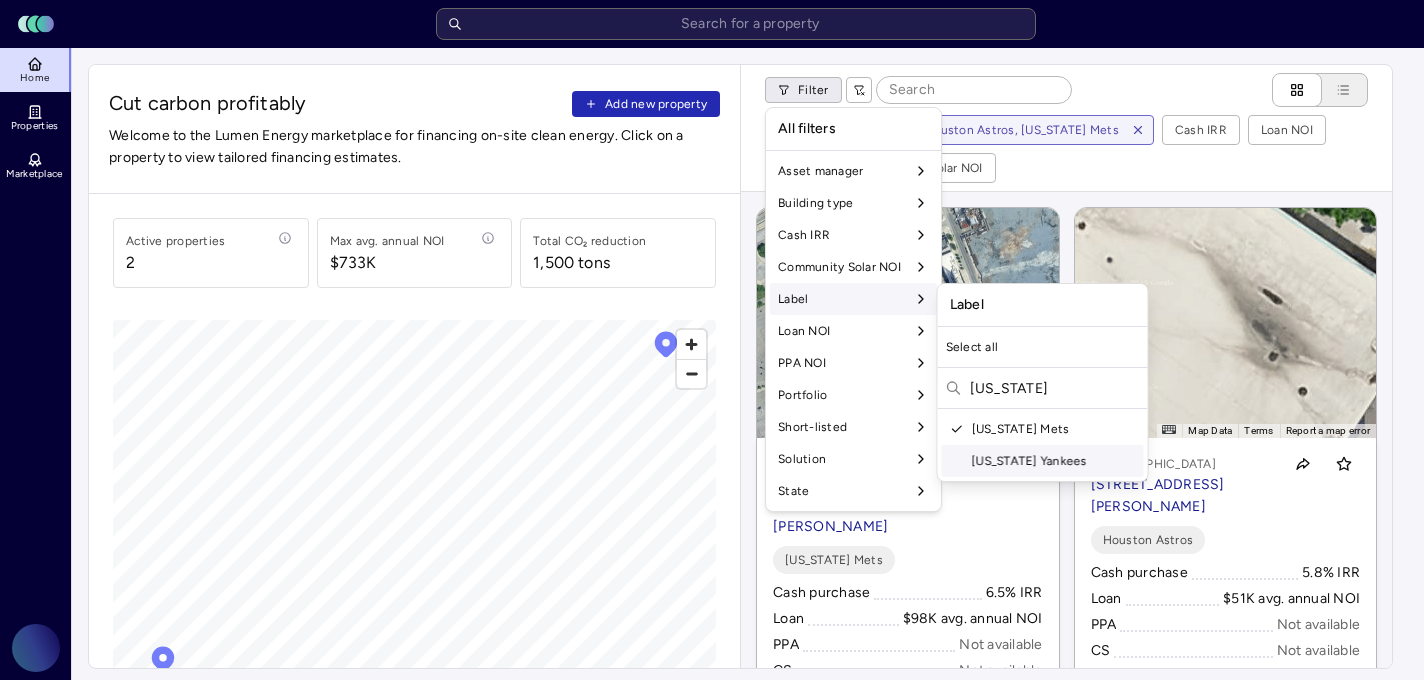click on "[US_STATE] Yankees" at bounding box center (1043, 461) 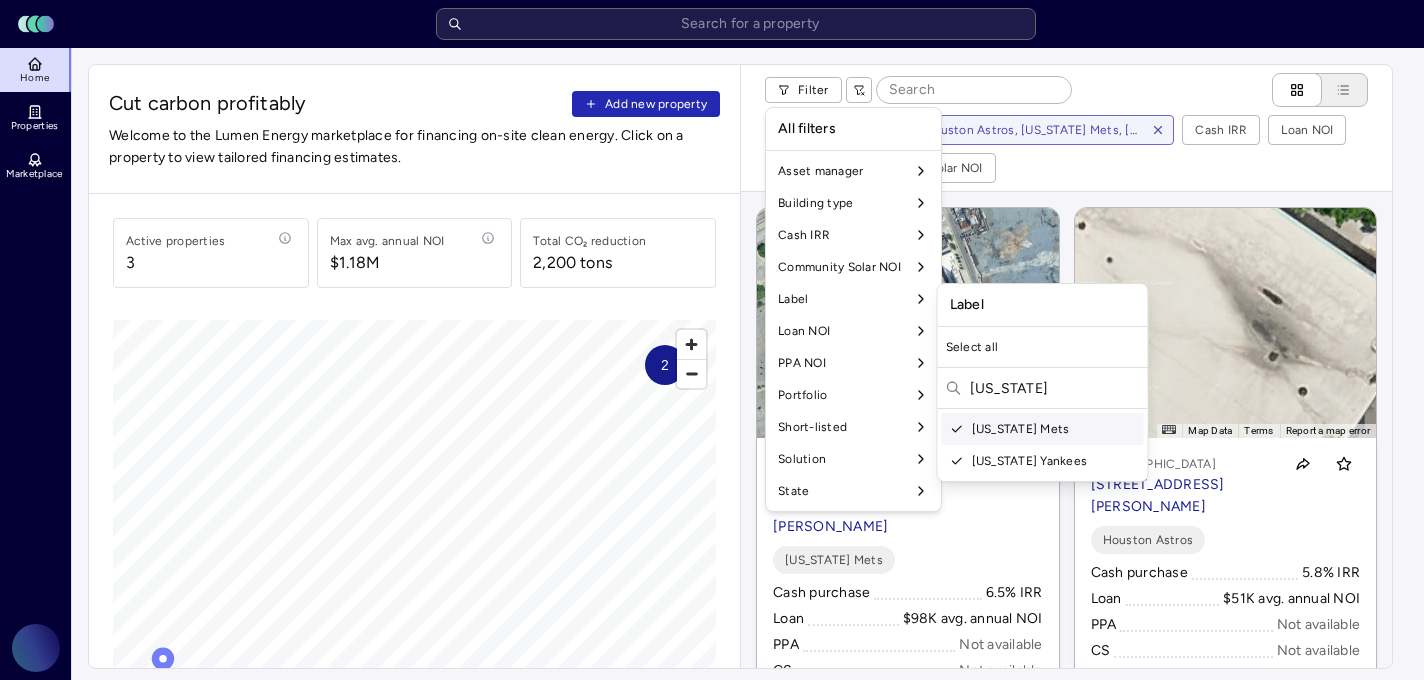 click on "Toggle Sidebar Lumen Energy Logo Home Properties Marketplace Gravity Climate [PERSON_NAME] Cut carbon profitably Add new property Welcome to the Lumen Energy marketplace for financing on-site clean energy. Click on a property to view tailored financing estimates. Active properties 3 Max avg. annual NOI $1.18M Total CO₂ reduction 2,200 tons 2 © Mapbox   © OpenStreetMap   Improve this map Filter Building type Label: Houston Astros, [US_STATE] Mets, [US_STATE] Yankees Cash IRR Loan NOI PPA NOI Community Solar NOI ← Move left → Move right ↑ Move up ↓ Move down + Zoom in - Zoom out Home Jump left by 75% End Jump right by 75% Page Up Jump up by 75% Page Down Jump down by 75% To navigate, press the arrow keys. To activate drag with keyboard, press Alt + Enter or Alt + Space. Once you are in keyboard drag state, use the arrow keys to move the marker. To complete the drag, press the Enter or Space keys. To cancel the drag and return to the original position, press Alt + Enter, Alt + Space, or Escape" at bounding box center (712, 843) 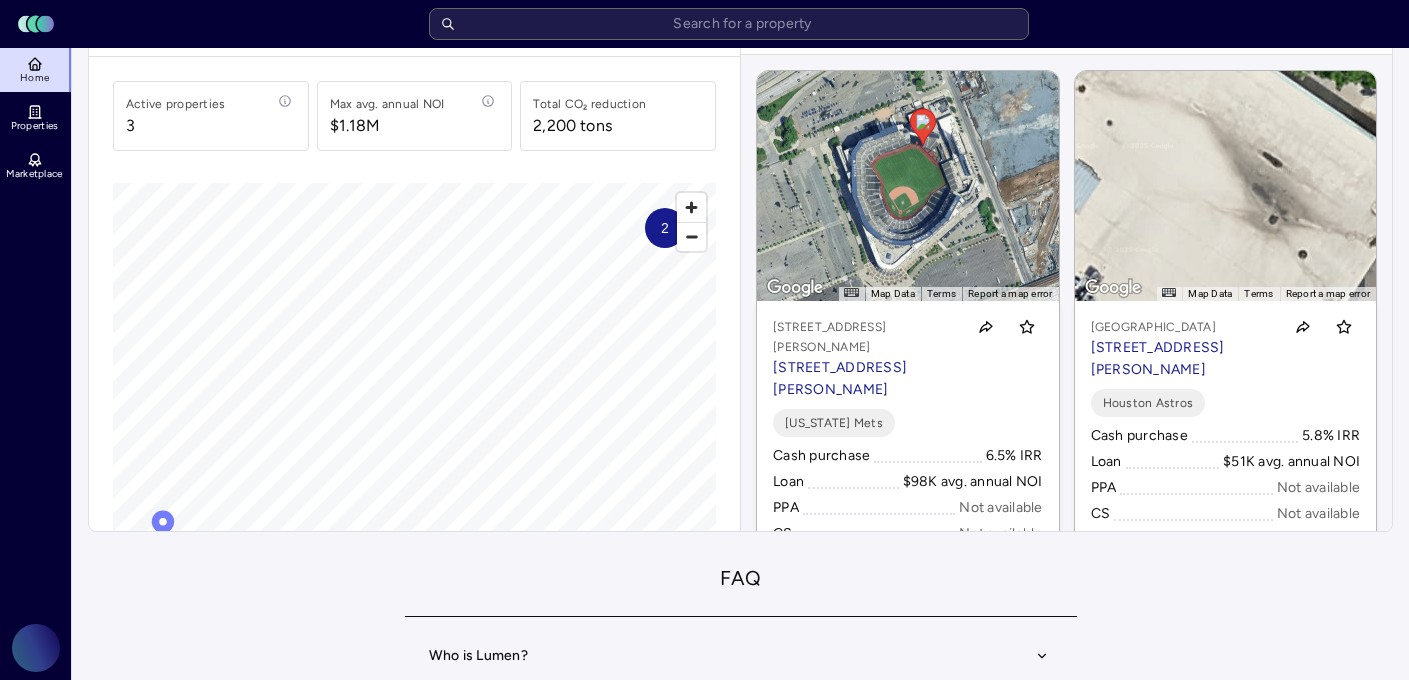 scroll, scrollTop: 181, scrollLeft: 0, axis: vertical 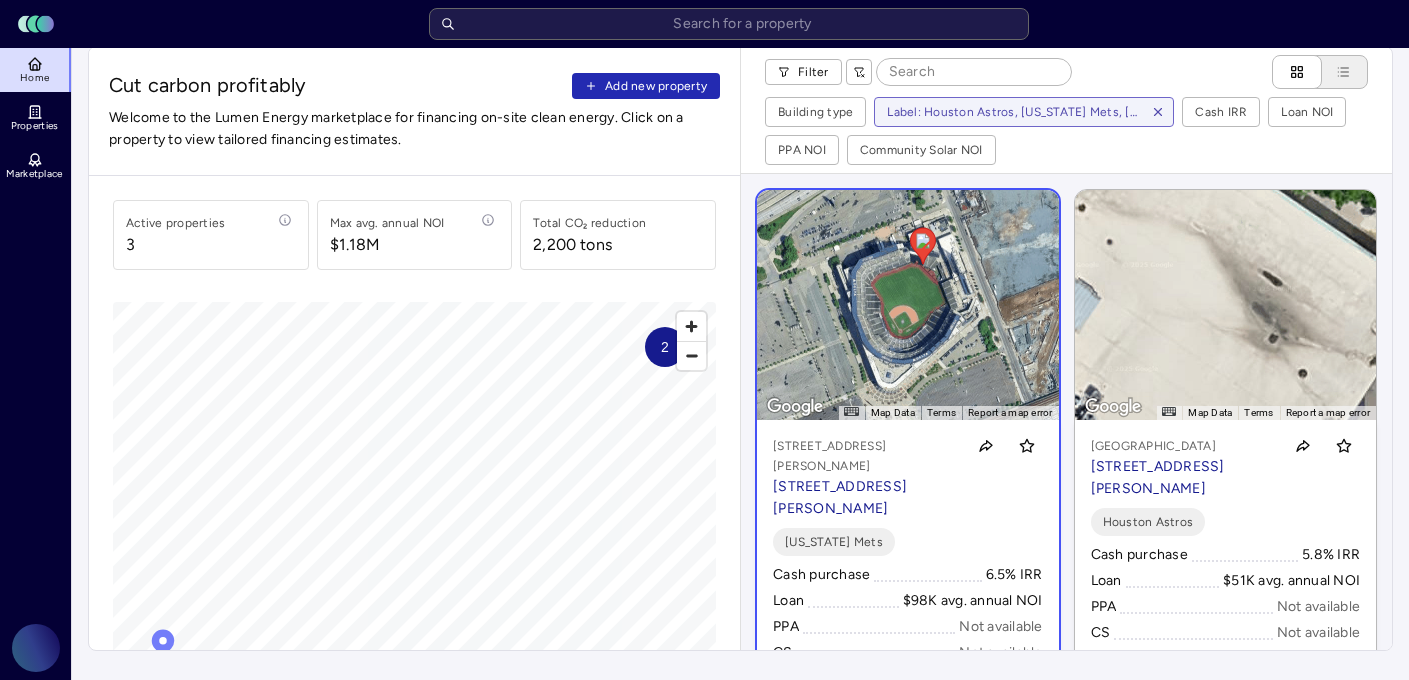 click on "← Move left → Move right ↑ Move up ↓ Move down + Zoom in - Zoom out Home Jump left by 75% End Jump right by 75% Page Up Jump up by 75% Page Down Jump down by 75% To navigate, press the arrow keys. To activate drag with keyboard, press Alt + Enter or Alt + Space. Once you are in keyboard drag state, use the arrow keys to move the marker. To complete the drag, press the Enter or Space keys. To cancel the drag and return to the original position, press Alt + Enter, Alt + Space, or Escape Map Data Imagery ©2025 Airbus, Maxar Technologies Imagery ©2025 Airbus, Maxar Technologies 100 m  Click to toggle between metric and imperial units Terms Report a map error [STREET_ADDRESS][PERSON_NAME] [STREET_ADDRESS][PERSON_NAME] [US_STATE] Mets Cash purchase 6.5% IRR Loan $98K avg. annual NOI PPA Not available CS Not available" at bounding box center [908, 435] 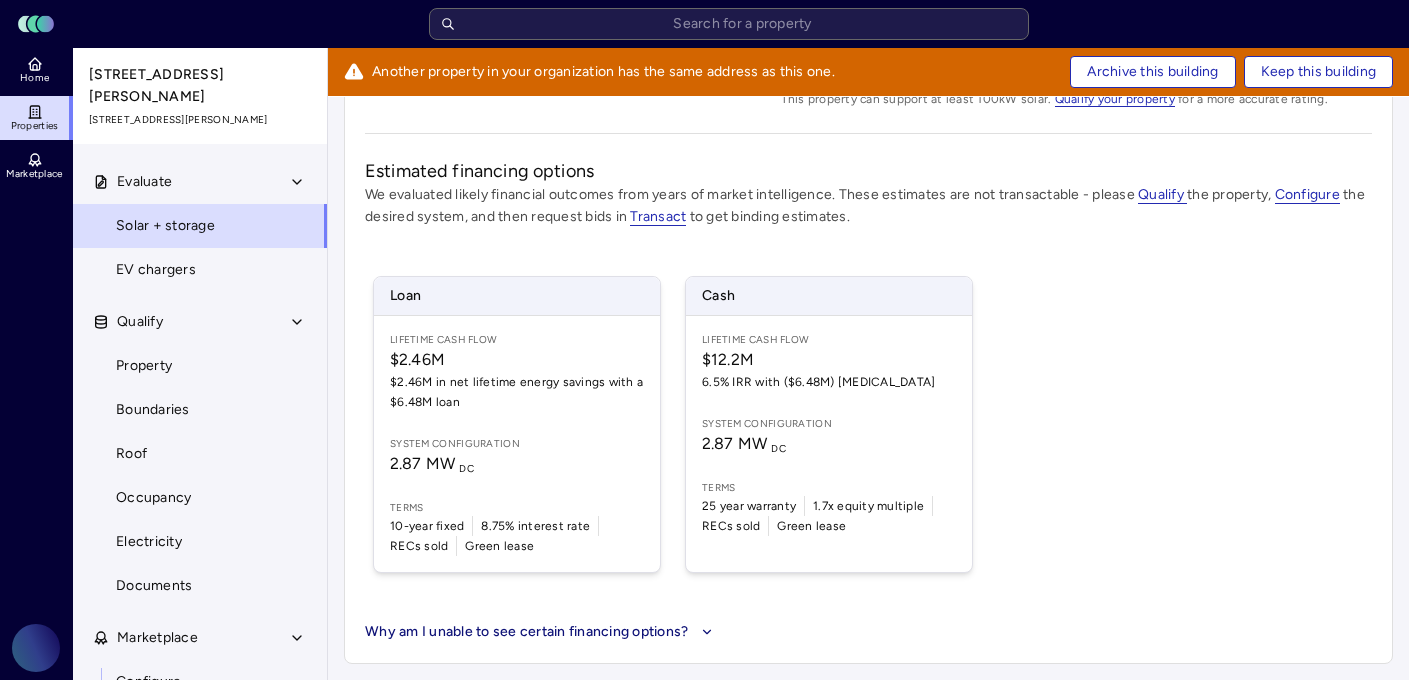 scroll, scrollTop: 497, scrollLeft: 0, axis: vertical 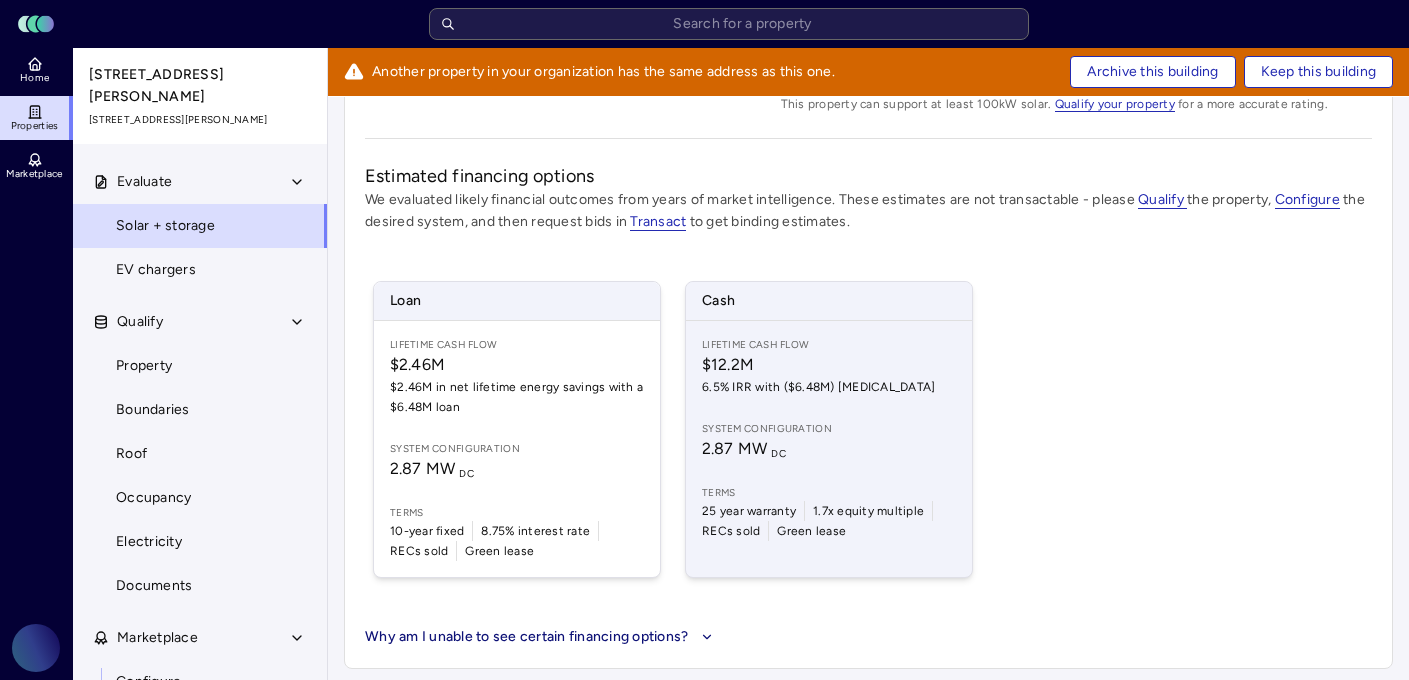 click on "Lifetime Cash Flow $12.2M 6.5% IRR with ($6.48M) [MEDICAL_DATA] System configuration 2.87 MW   DC Terms 25 year warranty 1.7x equity multiple RECs sold Green lease" at bounding box center [829, 449] 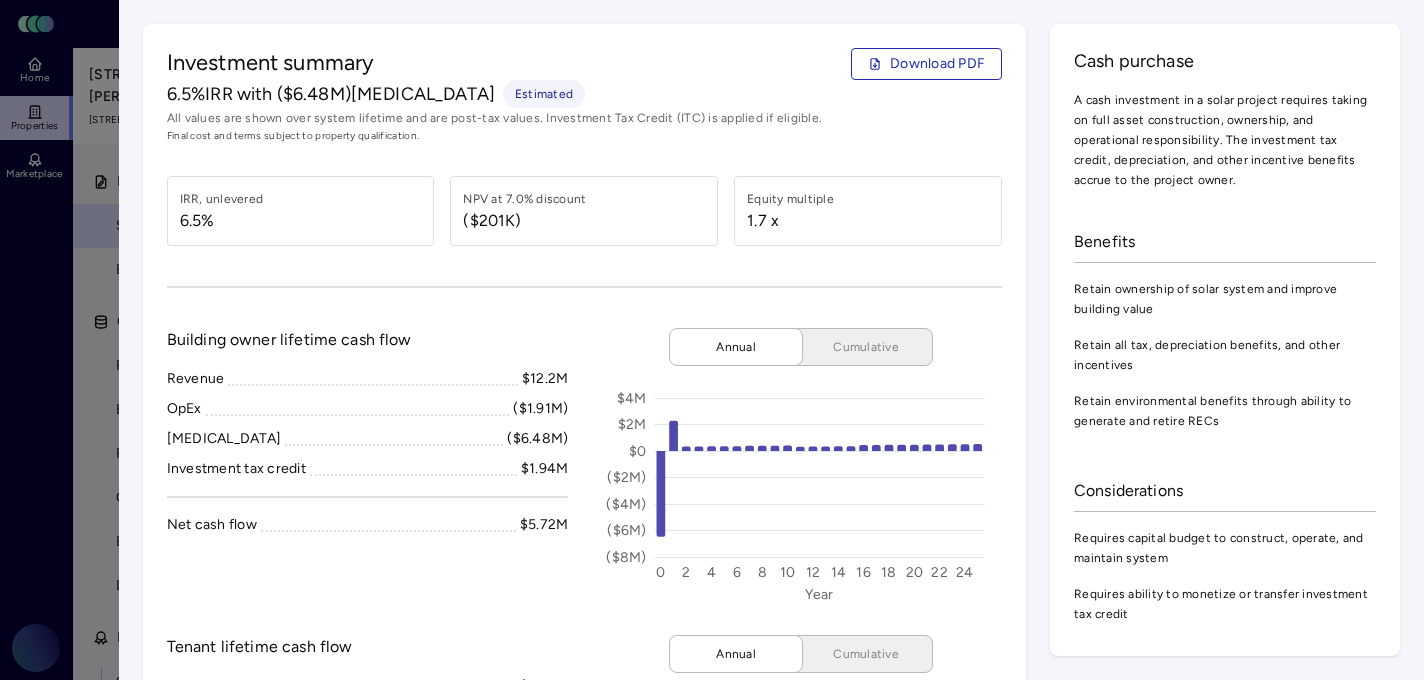 click on "Investment summary Download PDF 6.5%  IRR with   ($6.48M)  [MEDICAL_DATA] Estimated All values are shown over system lifetime and are post-tax values. Investment Tax Credit (ITC) is applied if eligible. Final cost and terms subject to property qualification. IRR, unlevered 6.5% NPV at 7.0% discount ($201K) Equity multiple 1.7 x Building owner lifetime cash flow Revenue $12.2M OpEx ($1.91M) [MEDICAL_DATA] ($6.48M) Investment tax credit $1.94M Net cash flow $5.72M Annual Cumulative Year ($8M) ($6M) ($4M) ($2M) $0 $2M $4M 0 2 4 6 8 10 12 14 16 18 20 22 24 Tenant lifetime cash flow Utility savings $3.33M OpEx $0 [MEDICAL_DATA] $0 Net cash flow $3.33M Annual Cumulative Year $0 $30K $60K $90K $120K $150K $180K 0 2 4 6 8 10 12 14 16 18 20 22 24 System configuration Final system size may be impacted by site walk recommendations. Solar configuration Location Rooftop solar System size 2,865 kW DC Battery power and capacity N/A Optimizing system size for NPV of net cash flow CO₂ emissions from electricity PV kW PV kW $0 $200K $400K $600K $800K" at bounding box center [771, 2310] 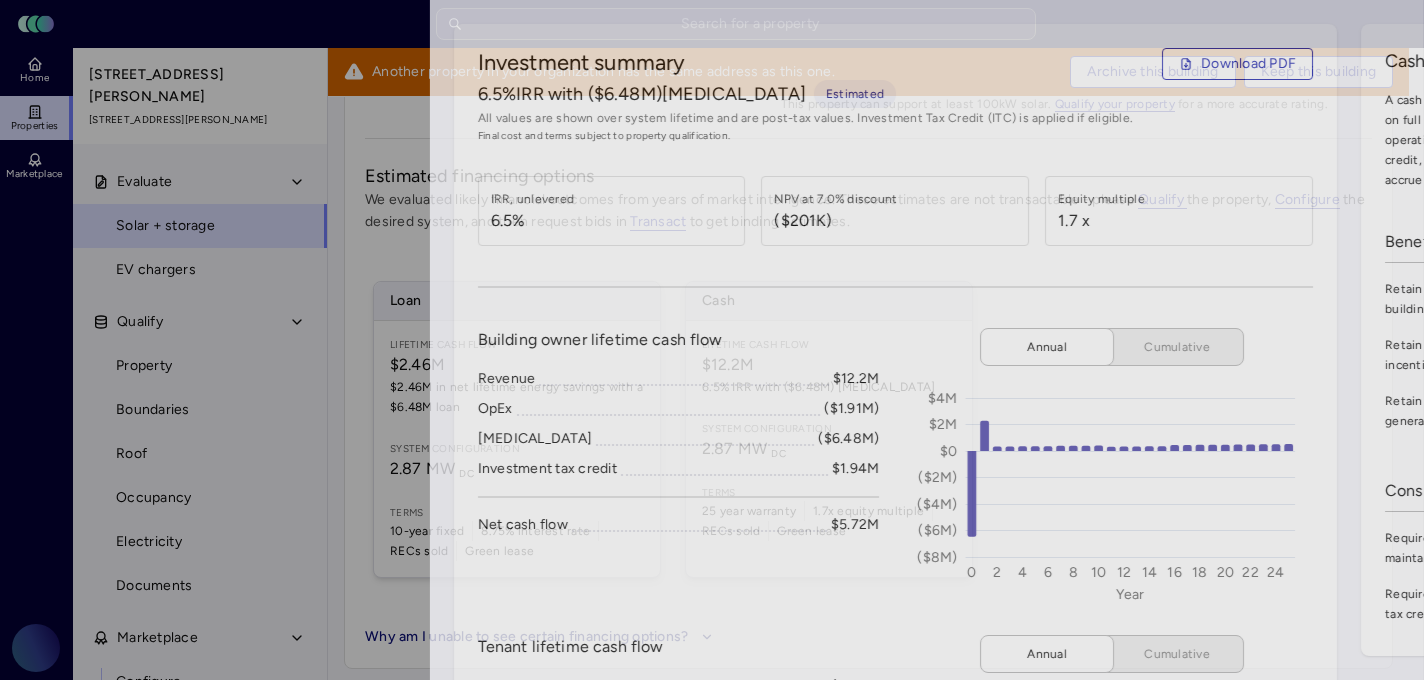 click at bounding box center (712, 340) 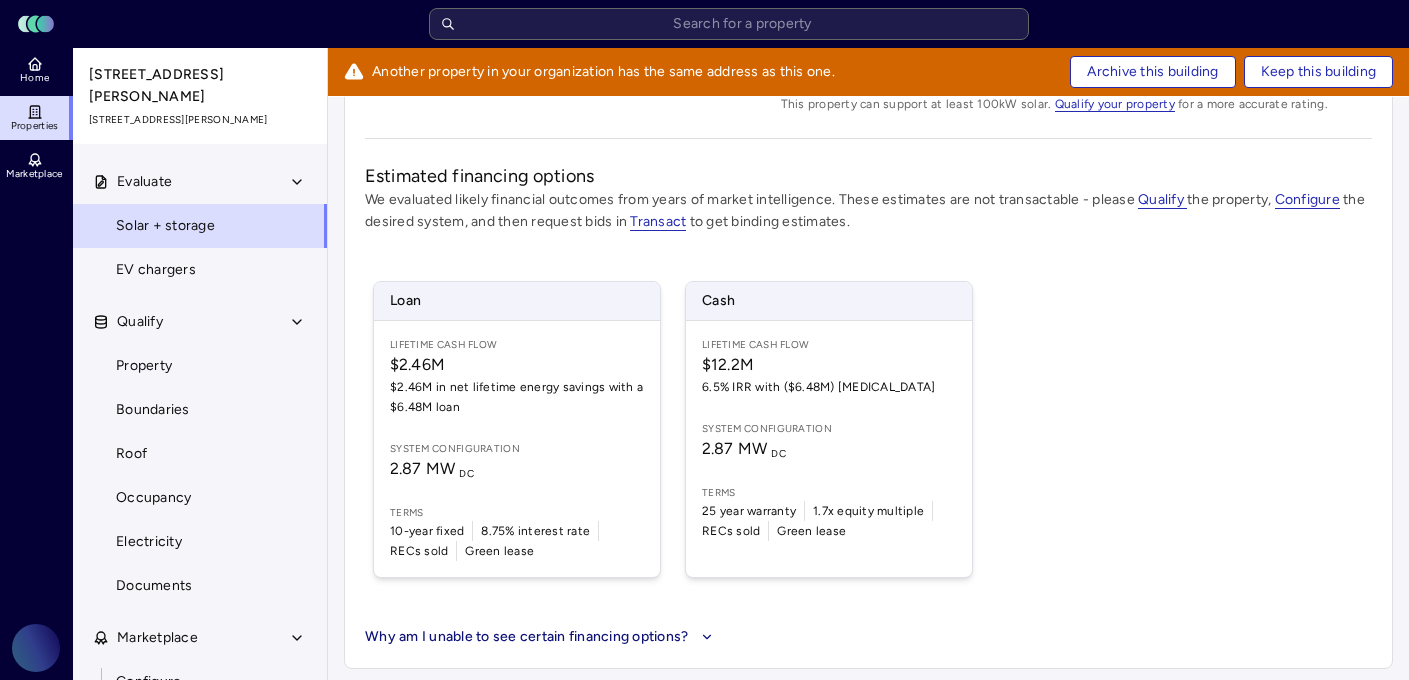 drag, startPoint x: 305, startPoint y: 77, endPoint x: 89, endPoint y: 68, distance: 216.18742 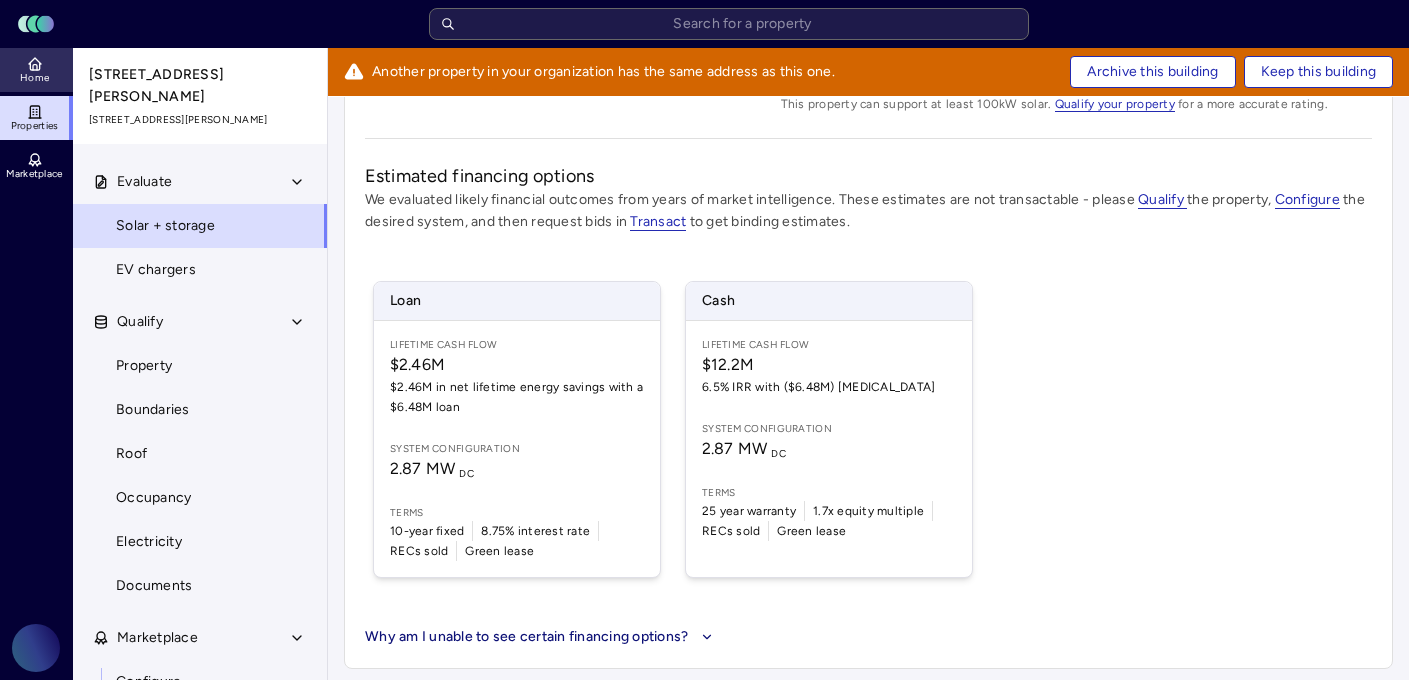 click on "Home" at bounding box center (34, 78) 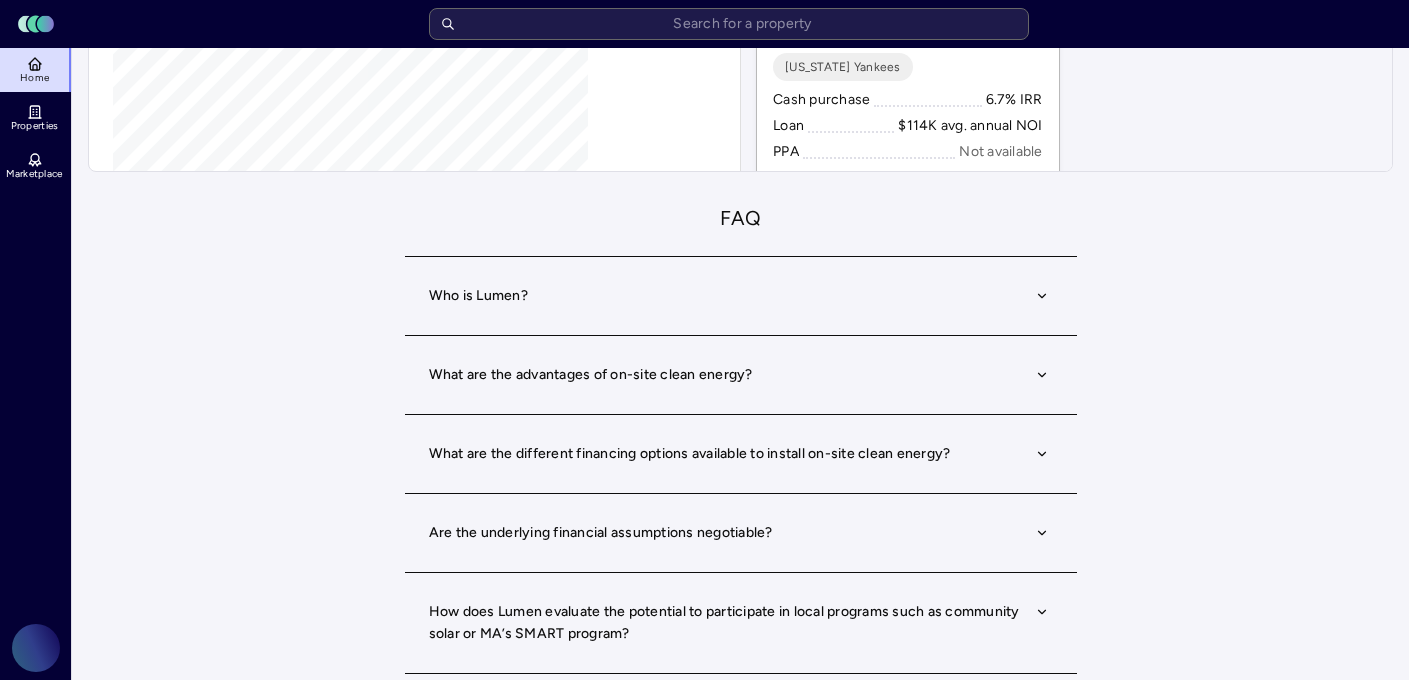 scroll, scrollTop: 0, scrollLeft: 0, axis: both 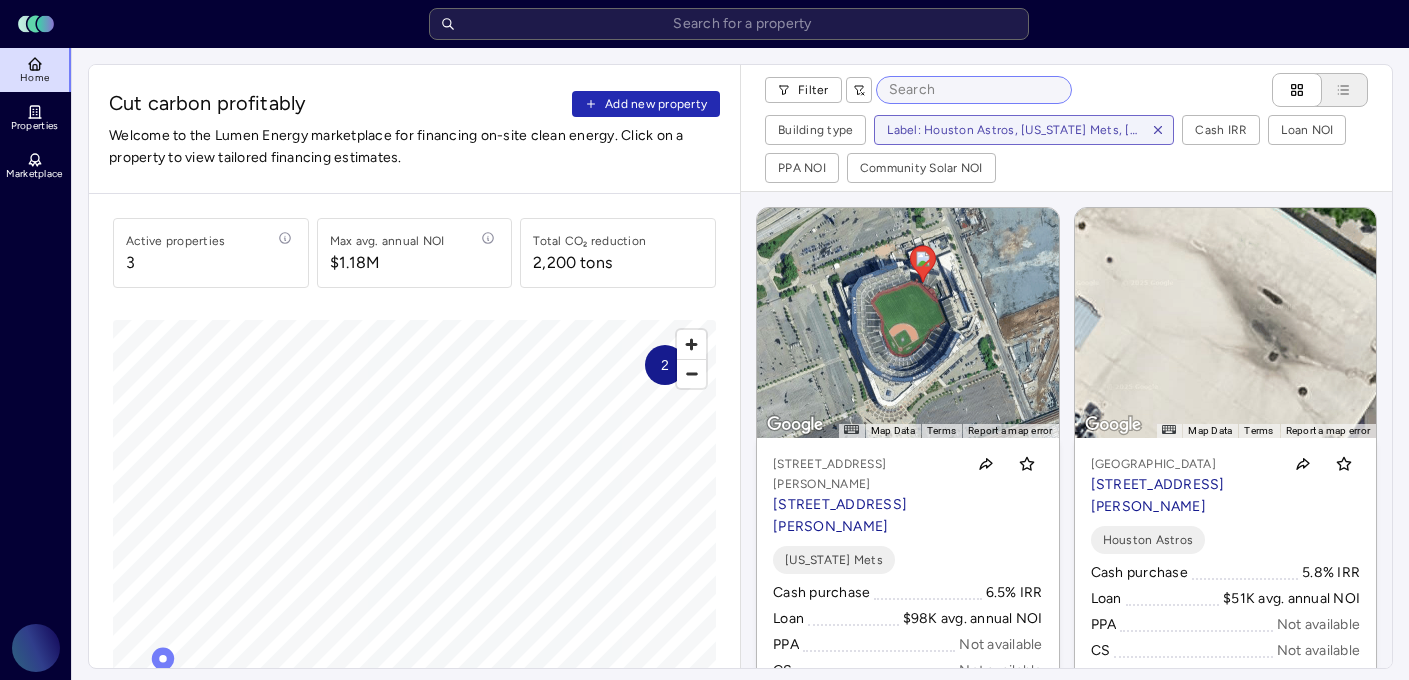 click at bounding box center (974, 90) 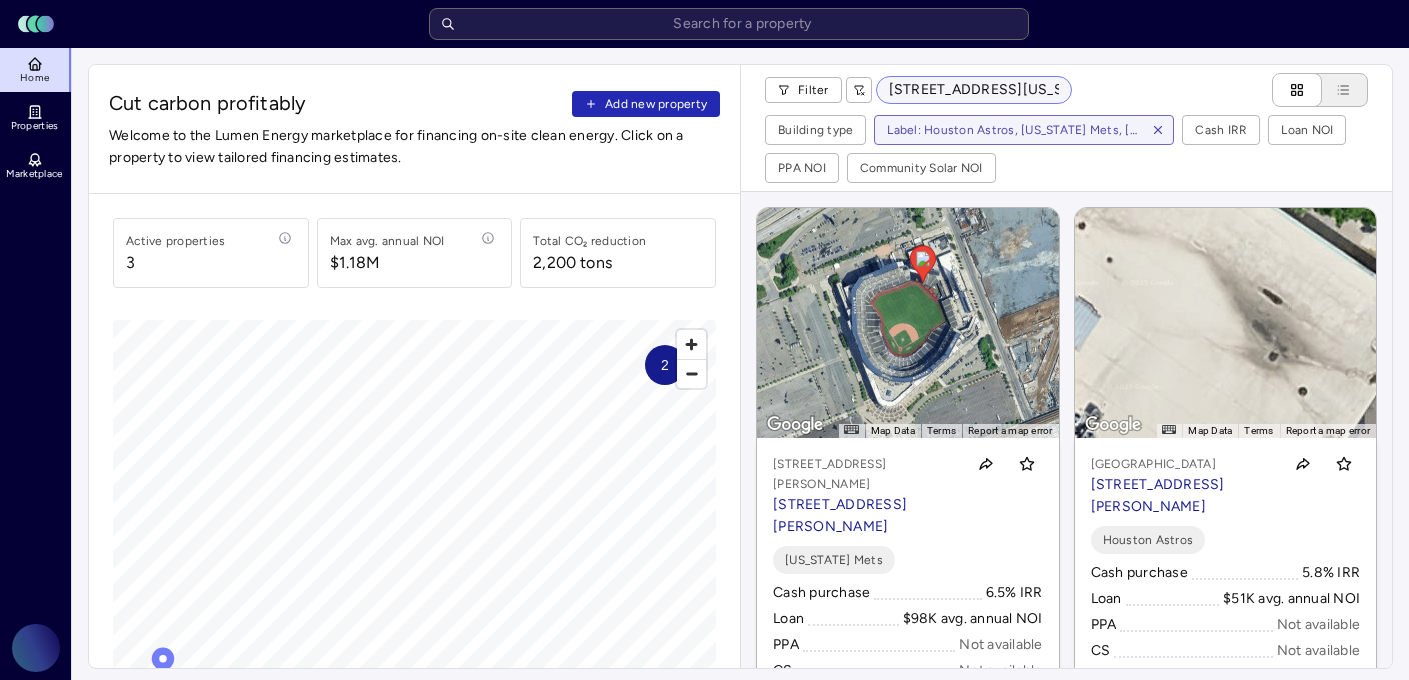scroll, scrollTop: 0, scrollLeft: 122, axis: horizontal 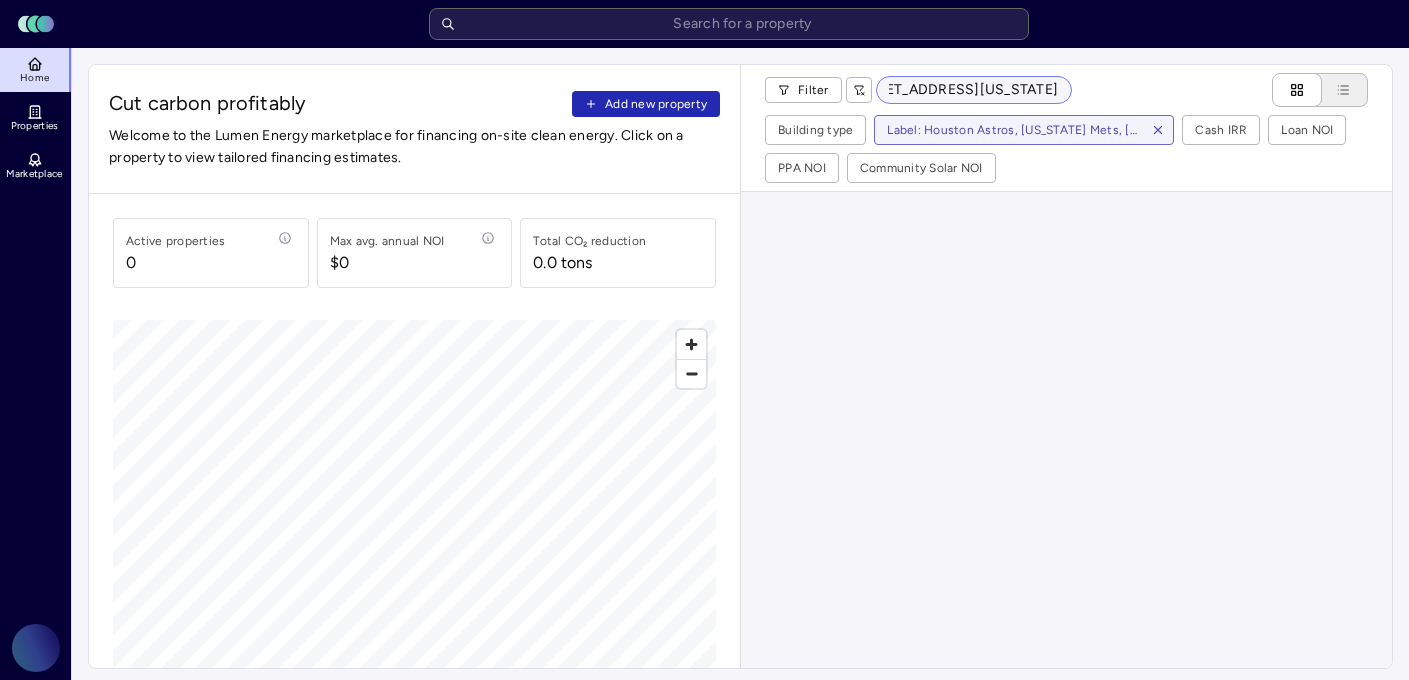 type on "[STREET_ADDRESS][US_STATE]" 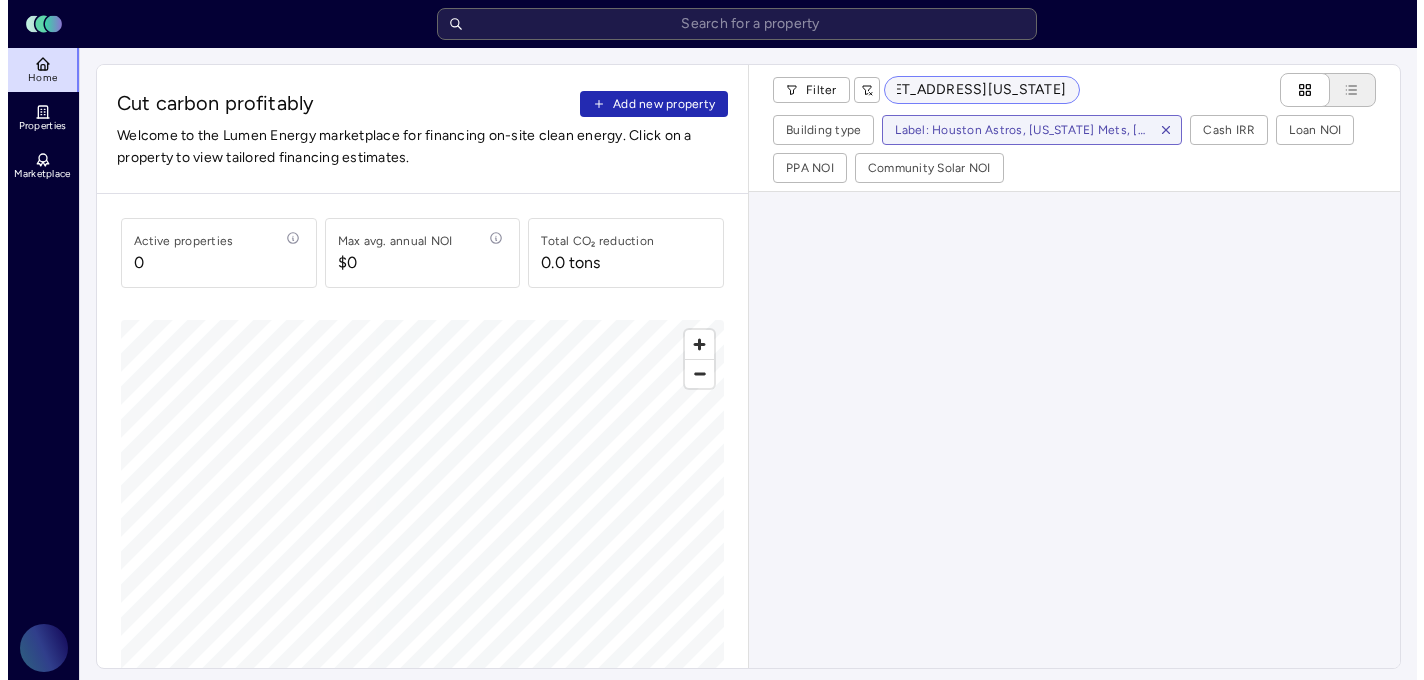 scroll, scrollTop: 0, scrollLeft: 0, axis: both 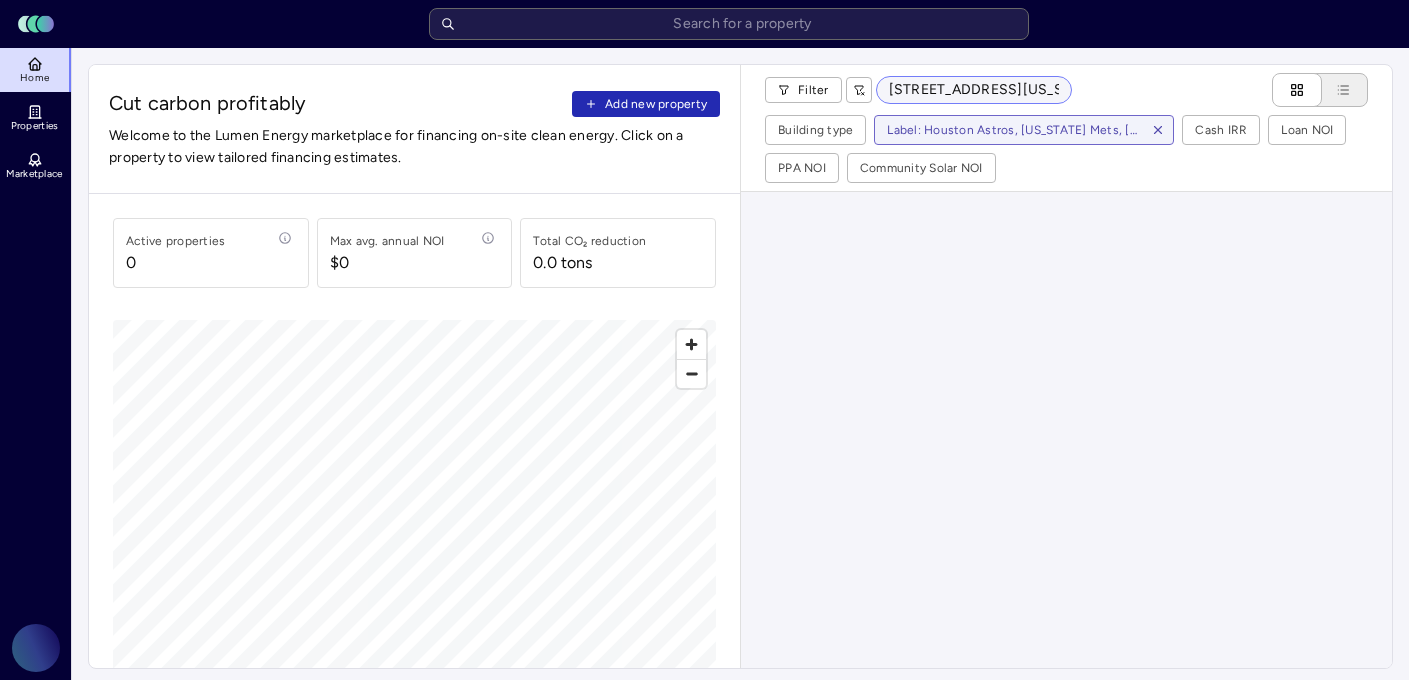 type 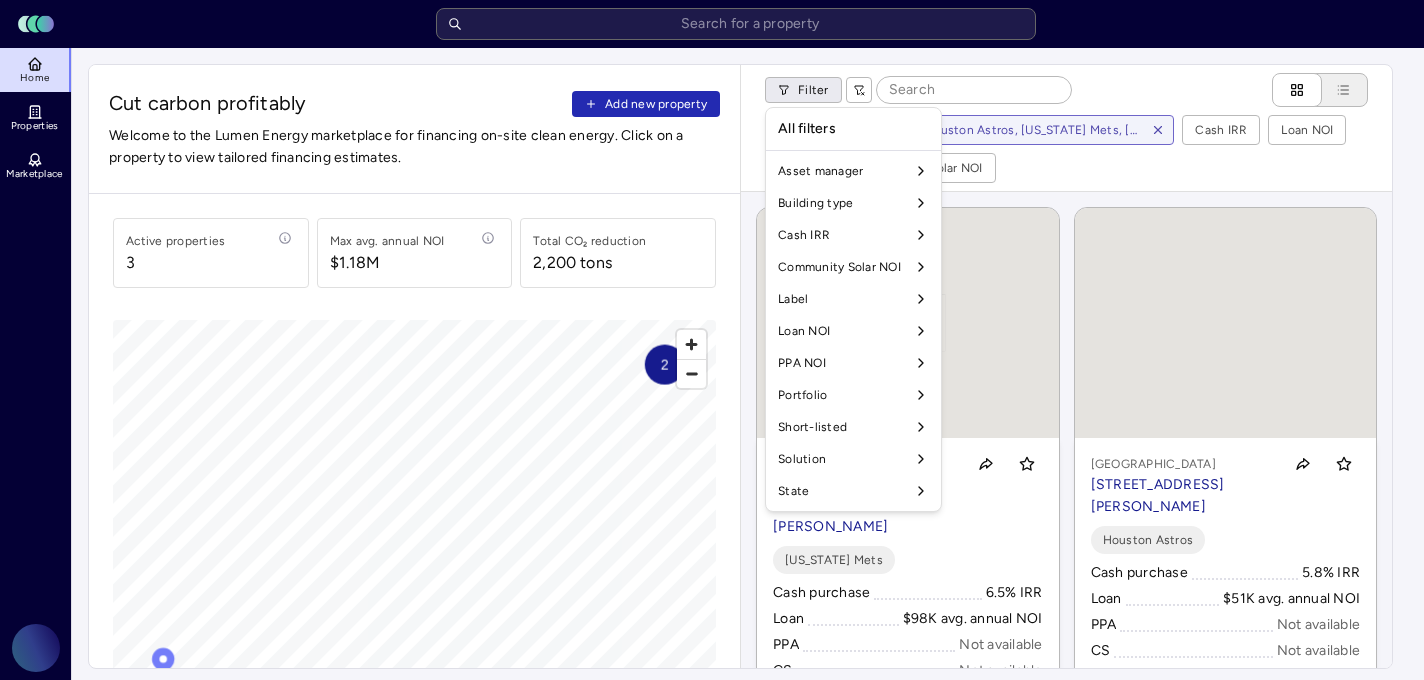 click on "Toggle Sidebar Lumen Energy Logo Home Properties Marketplace Gravity Climate [PERSON_NAME] Cut carbon profitably Add new property Welcome to the Lumen Energy marketplace for financing on-site clean energy. Click on a property to view tailored financing estimates. Active properties 3 Max avg. annual NOI $1.18M Total CO₂ reduction 2,200 tons 2 © Mapbox   © OpenStreetMap   Improve this map Filter Building type Label: Houston Astros, [US_STATE] Mets, [US_STATE] Yankees Cash IRR Loan NOI PPA NOI Community Solar NOI To navigate, press the arrow keys. To activate drag with keyboard, press Alt + Enter or Alt + Space. Once you are in keyboard drag state, use the arrow keys to move the marker. To complete the drag, press the Enter or Space keys. To cancel the drag and return to the original position, press Alt + Enter, Alt + Space, or Escape [STREET_ADDRESS][PERSON_NAME] [STREET_ADDRESS][PERSON_NAME] [US_STATE] Mets Cash purchase 6.5% IRR Loan $98K avg. annual NOI PPA Not available CS Not available Loan" at bounding box center [712, 843] 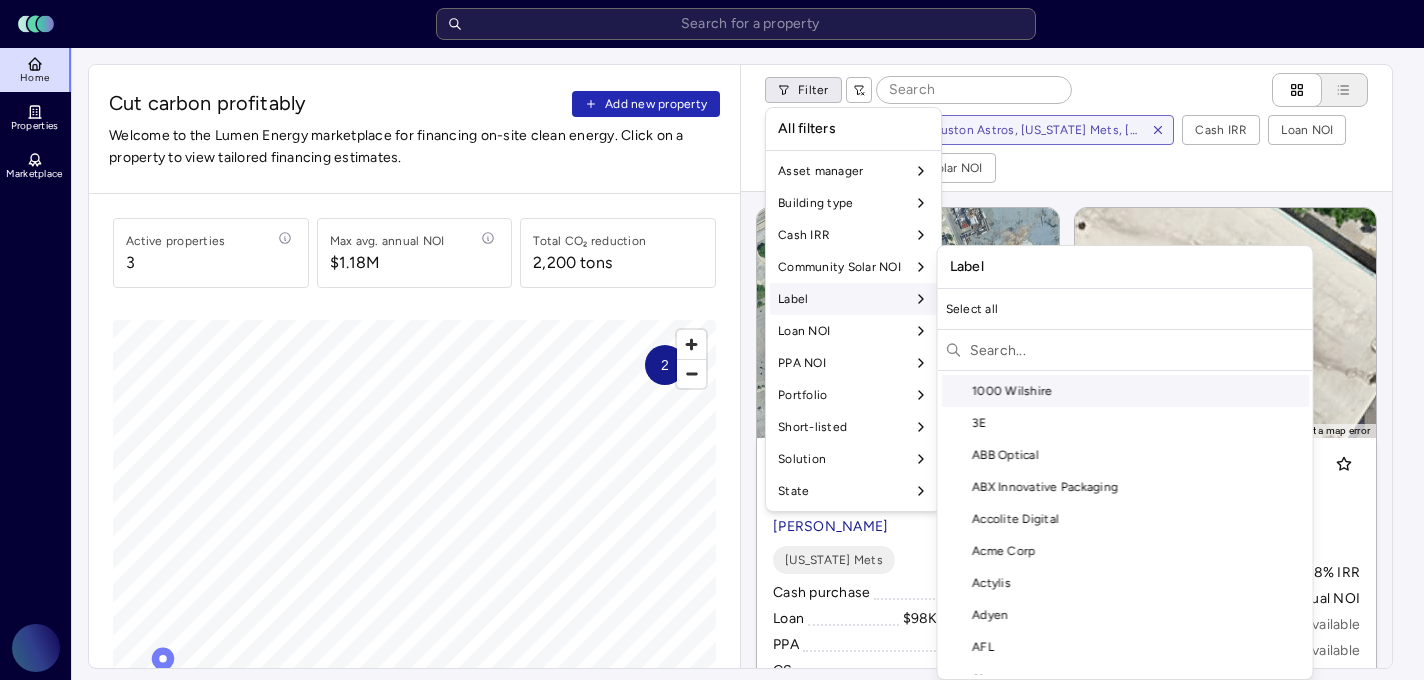 click at bounding box center (1137, 350) 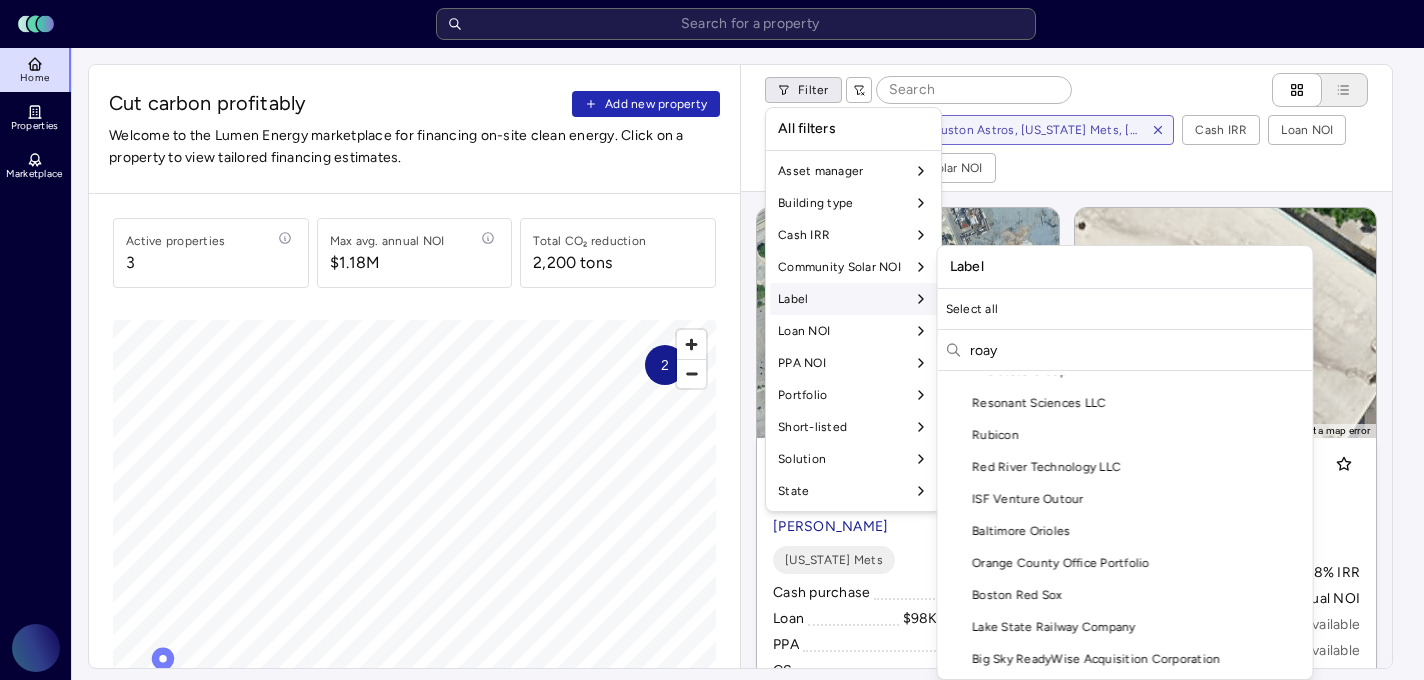 scroll, scrollTop: 0, scrollLeft: 0, axis: both 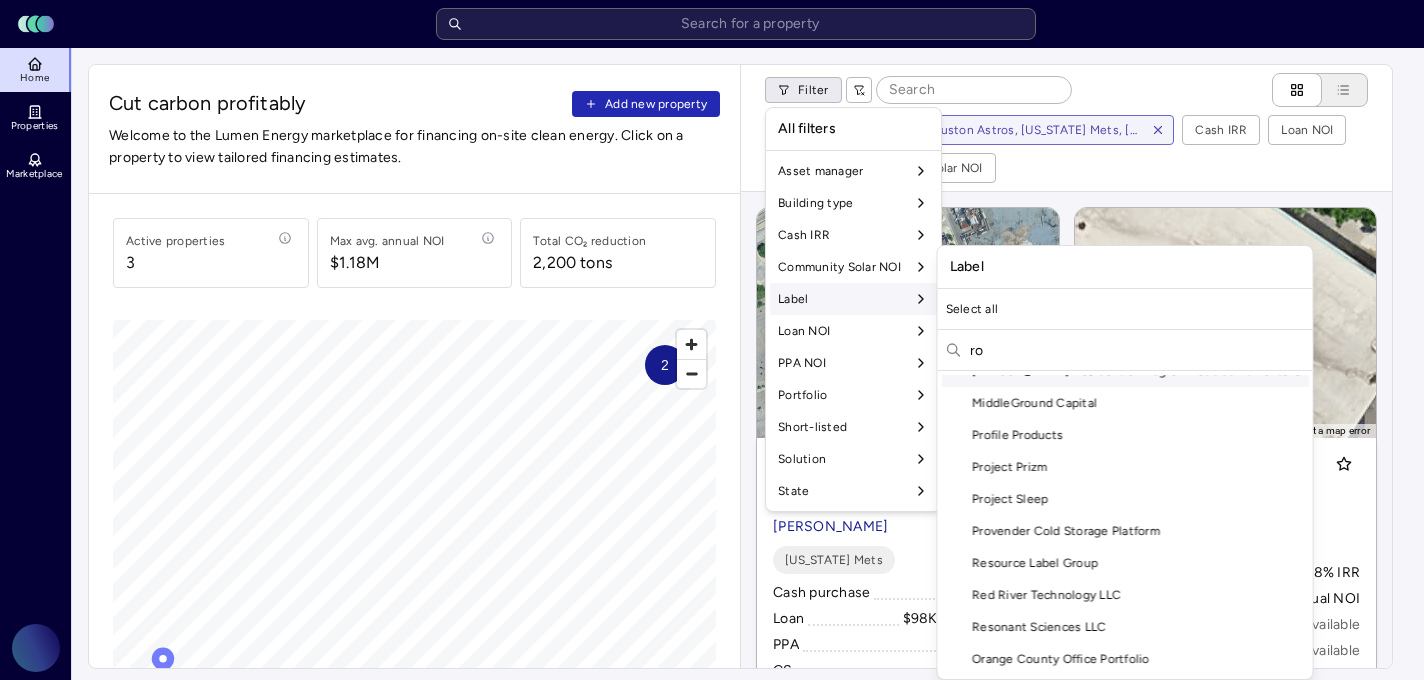 click on "ro" at bounding box center [1137, 350] 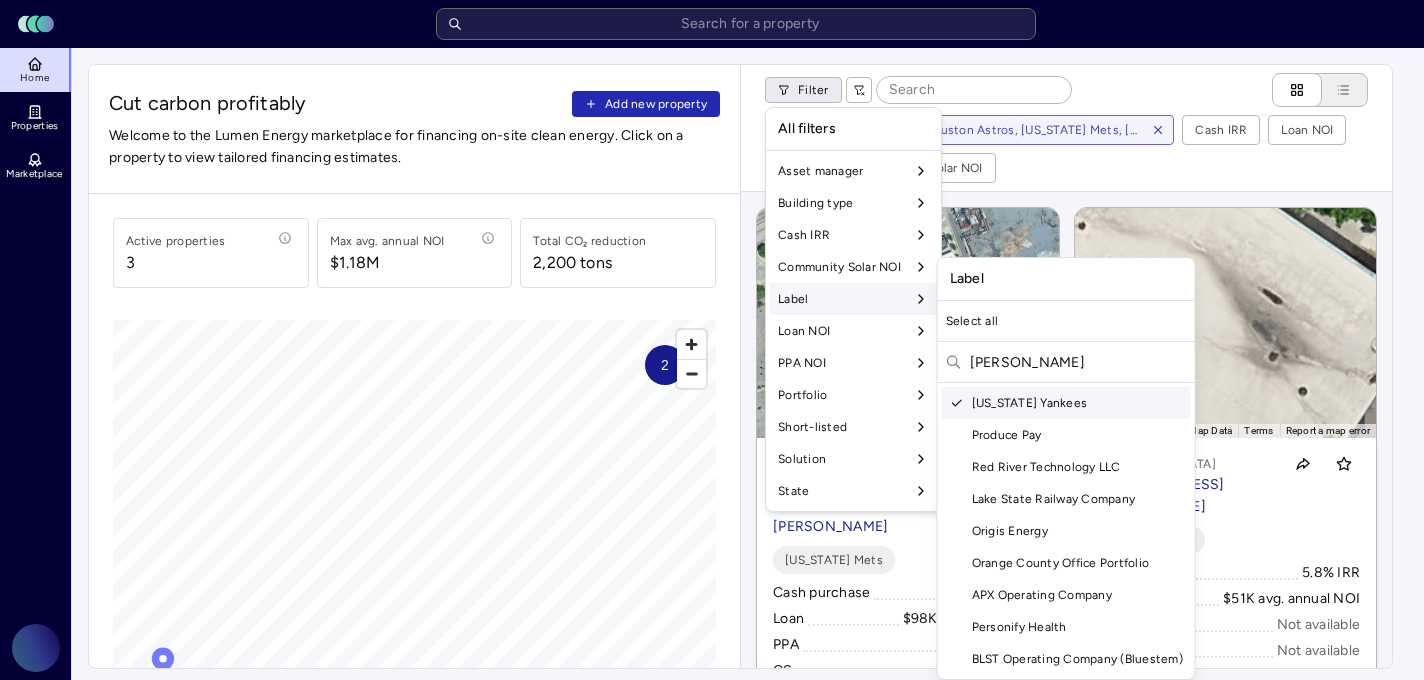 scroll, scrollTop: 0, scrollLeft: 0, axis: both 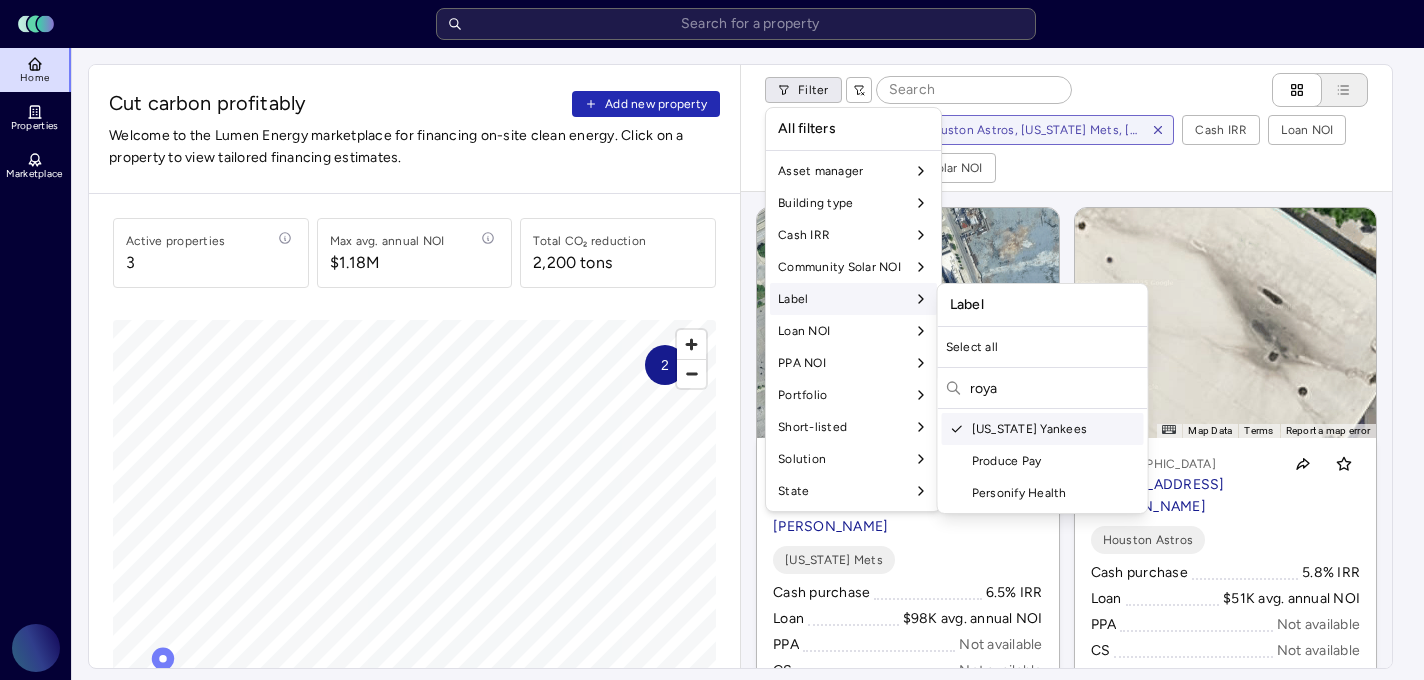 drag, startPoint x: 1036, startPoint y: 380, endPoint x: 950, endPoint y: 369, distance: 86.70064 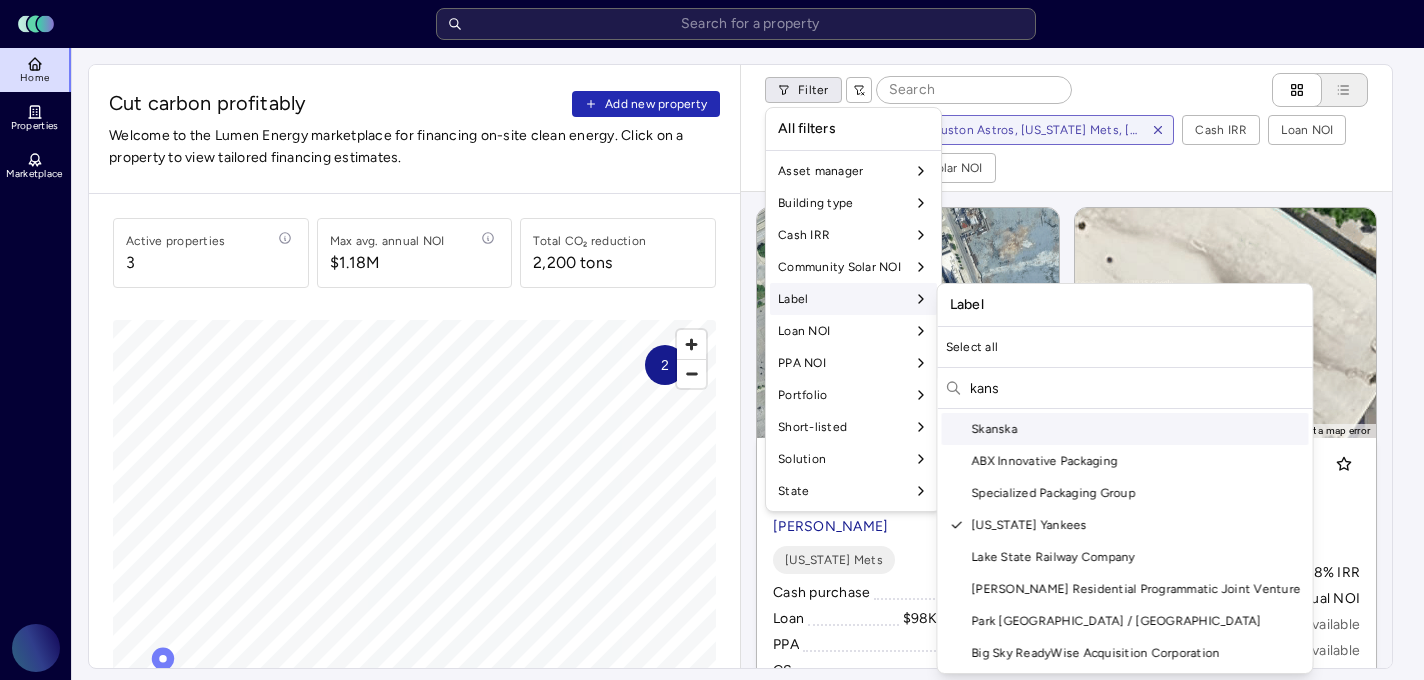 scroll, scrollTop: 0, scrollLeft: 0, axis: both 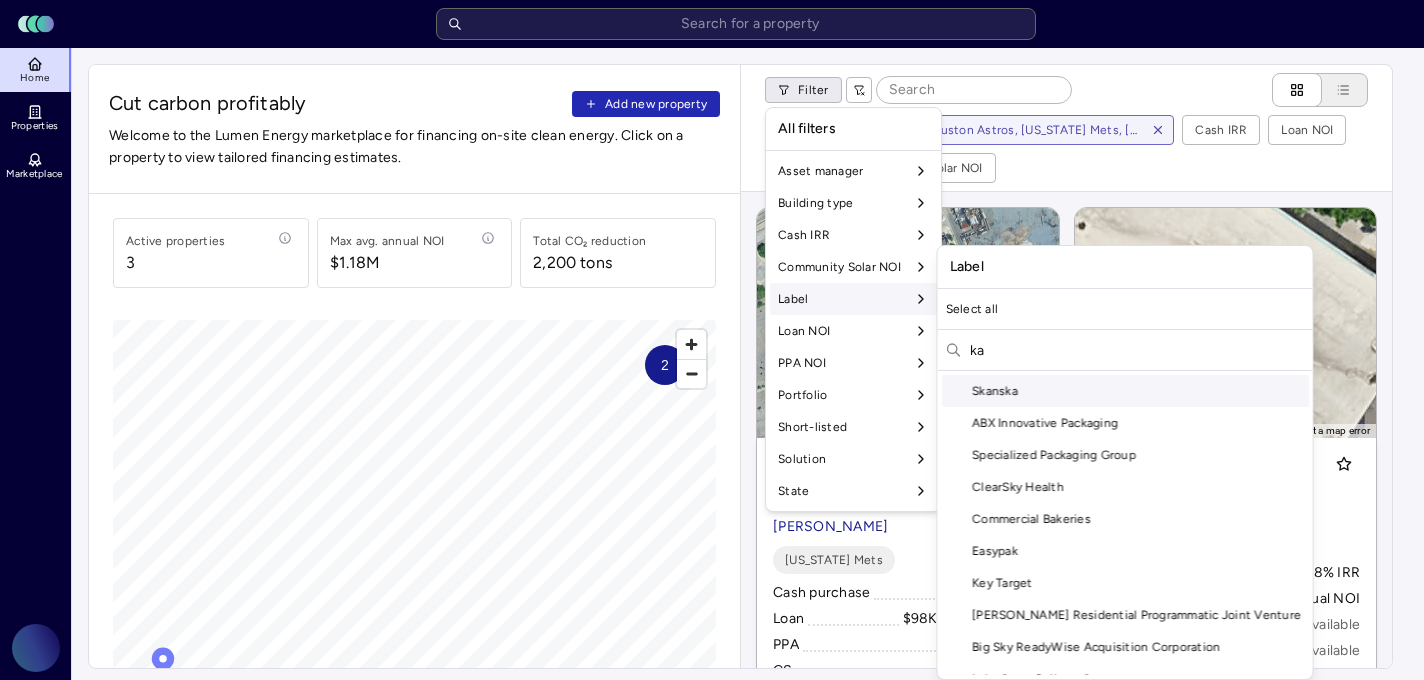 type on "k" 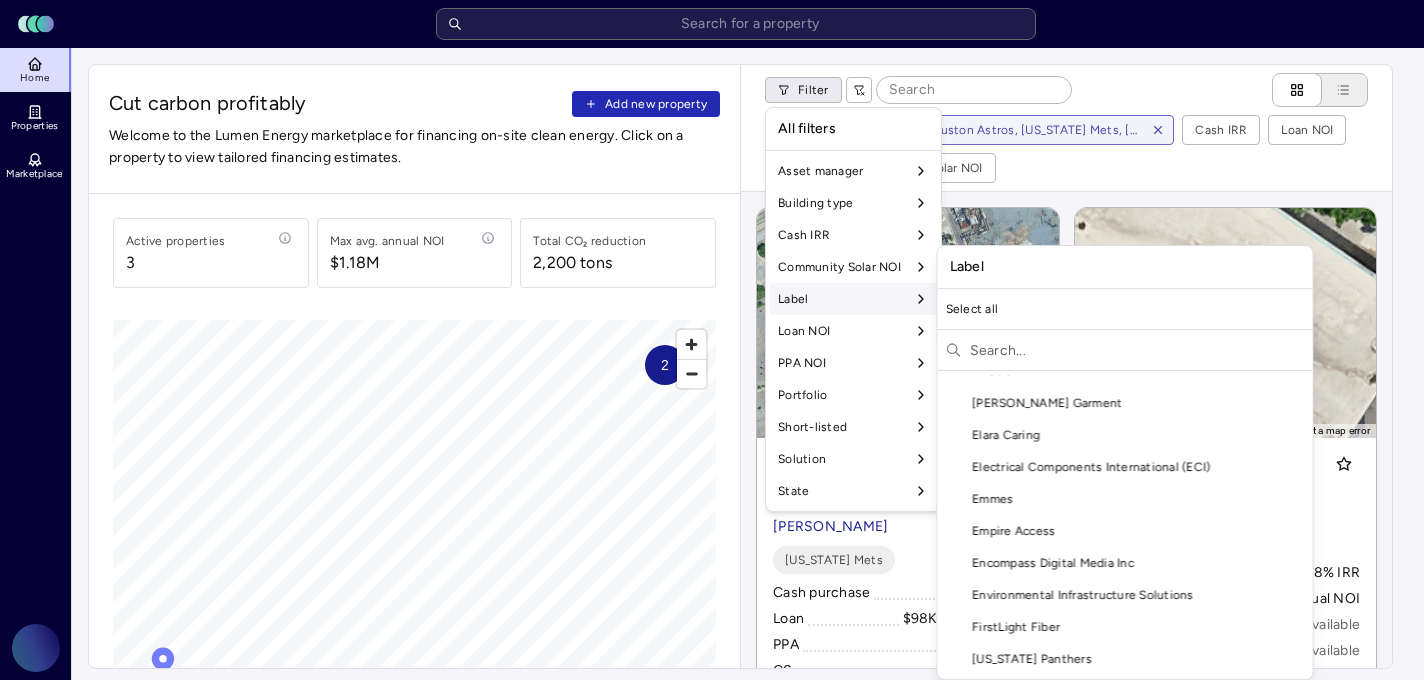 scroll, scrollTop: 448, scrollLeft: 0, axis: vertical 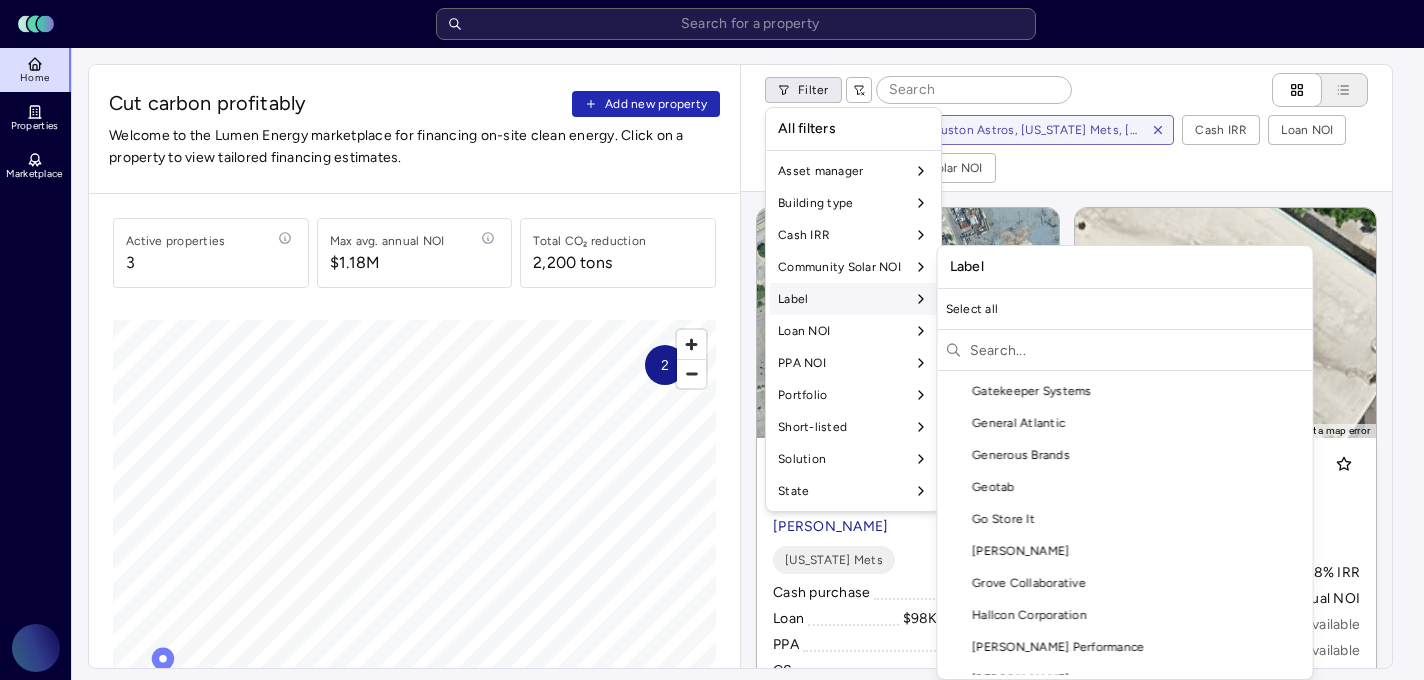 click at bounding box center [1137, 350] 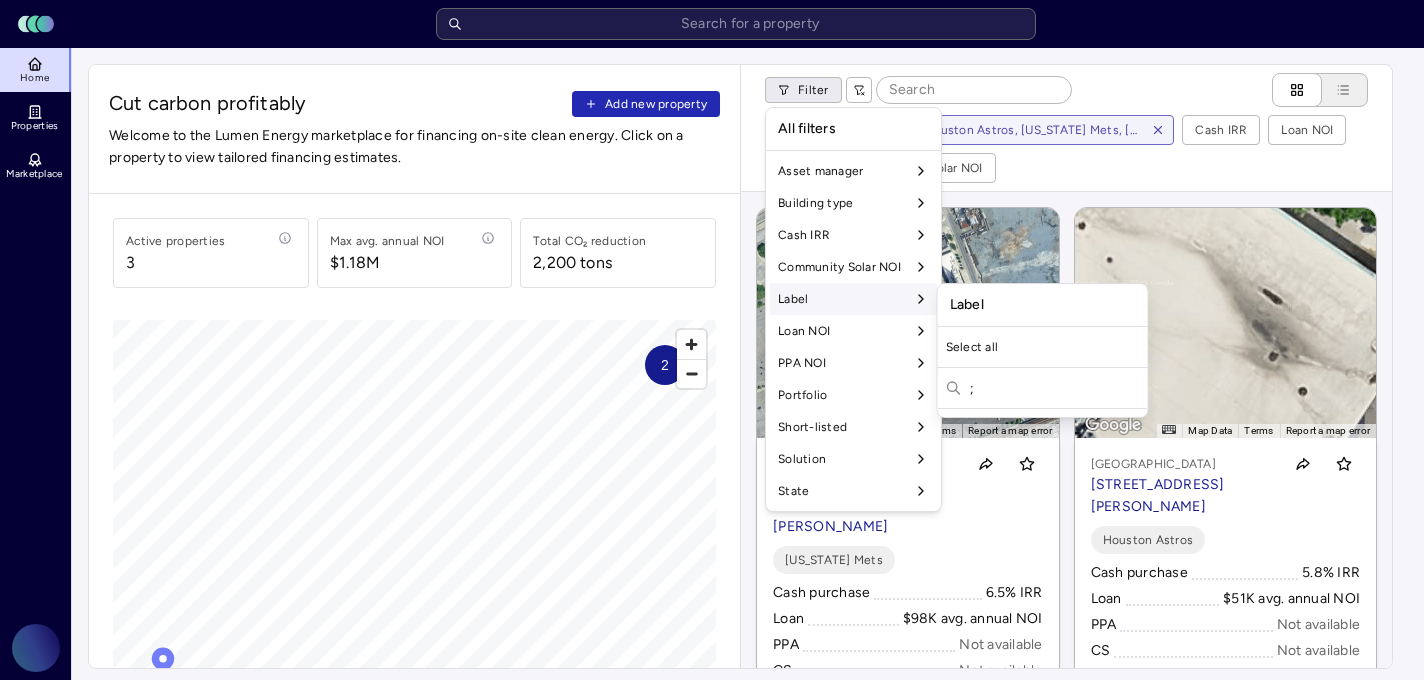 scroll, scrollTop: 0, scrollLeft: 0, axis: both 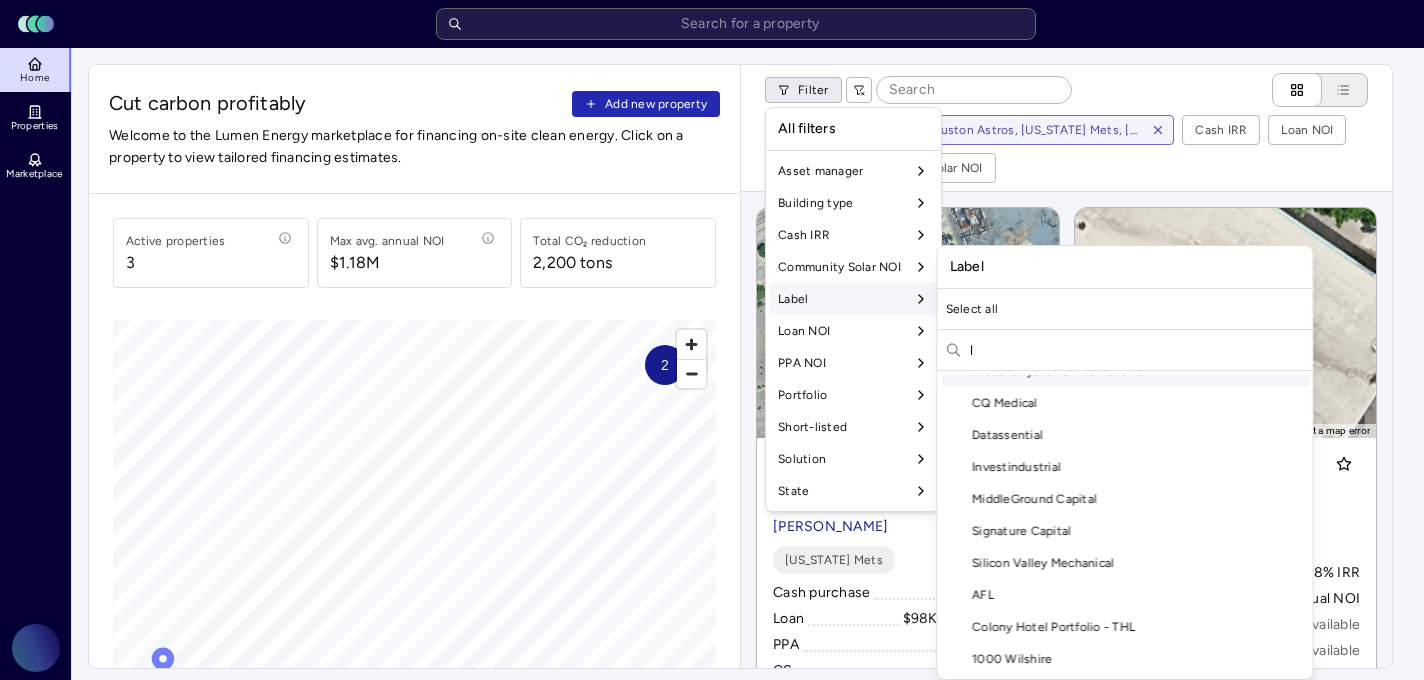 click on "Closure Systems International" at bounding box center (1125, 371) 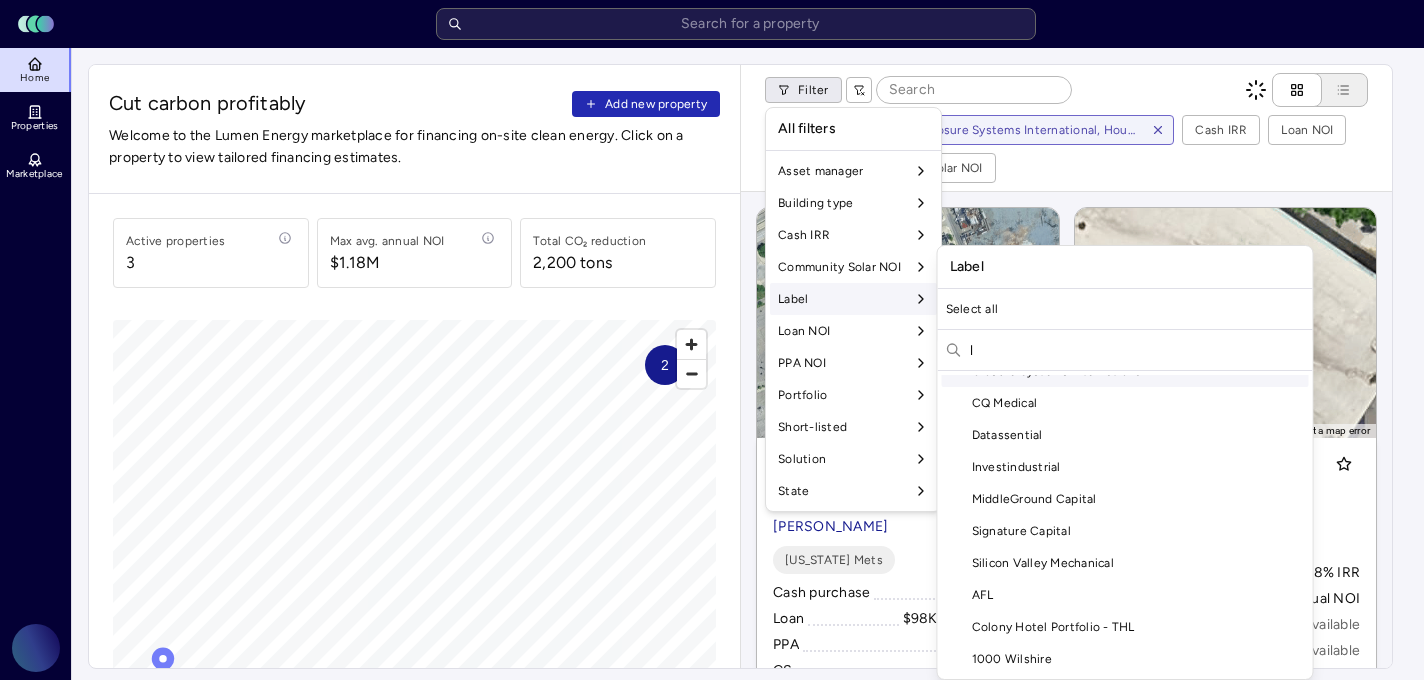 click on "Closure Systems International" at bounding box center (1125, 371) 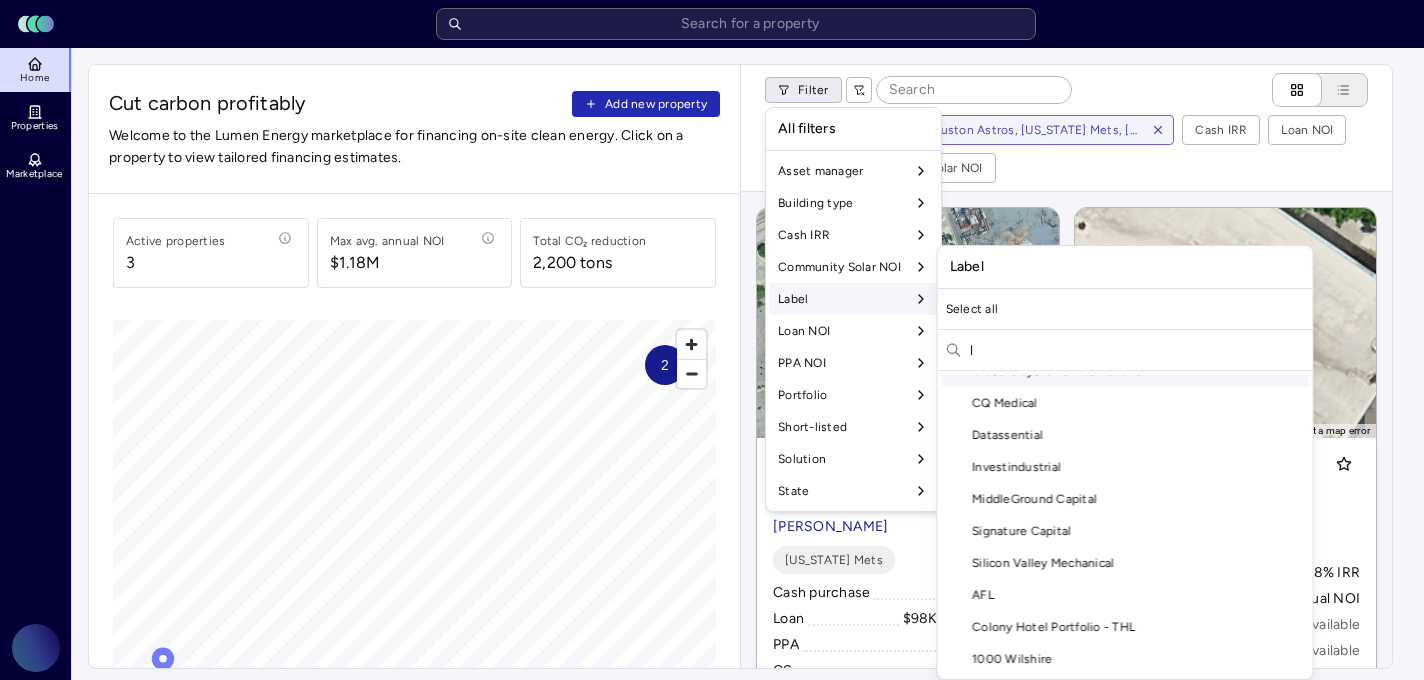 click on "l" at bounding box center (1137, 350) 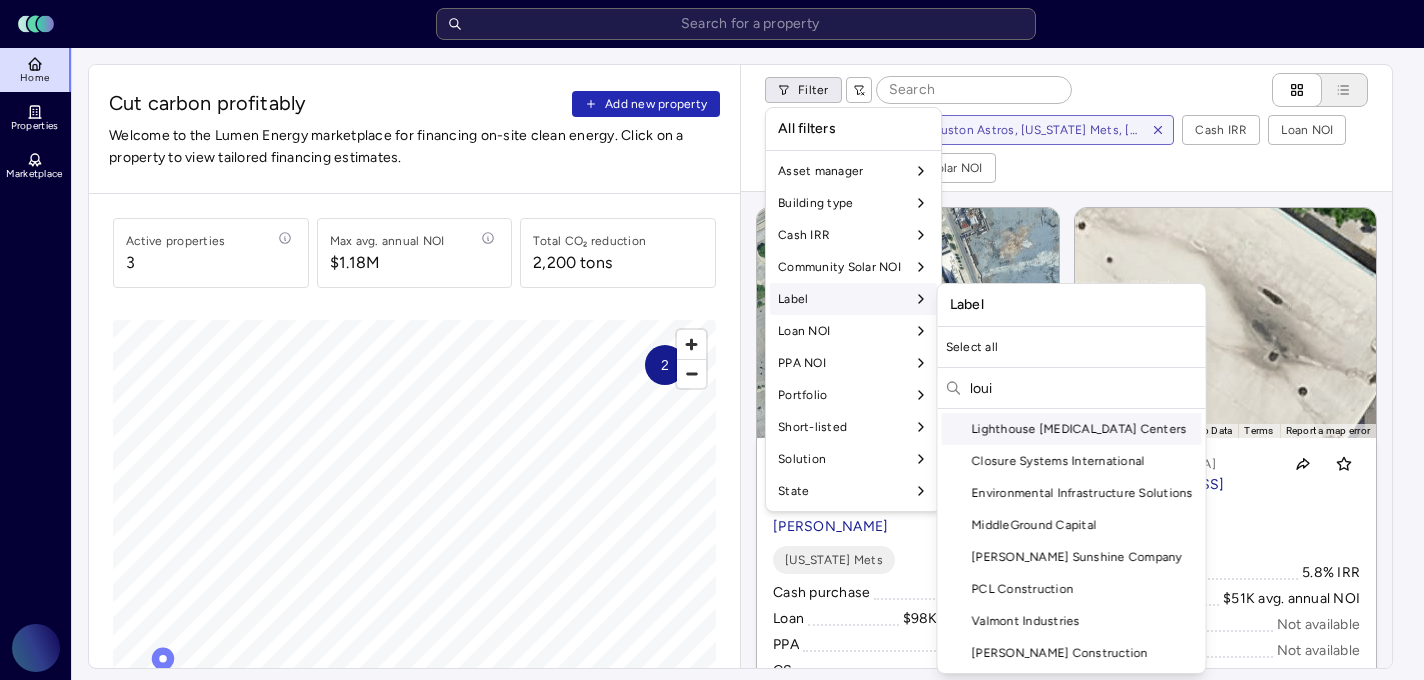 scroll, scrollTop: 0, scrollLeft: 0, axis: both 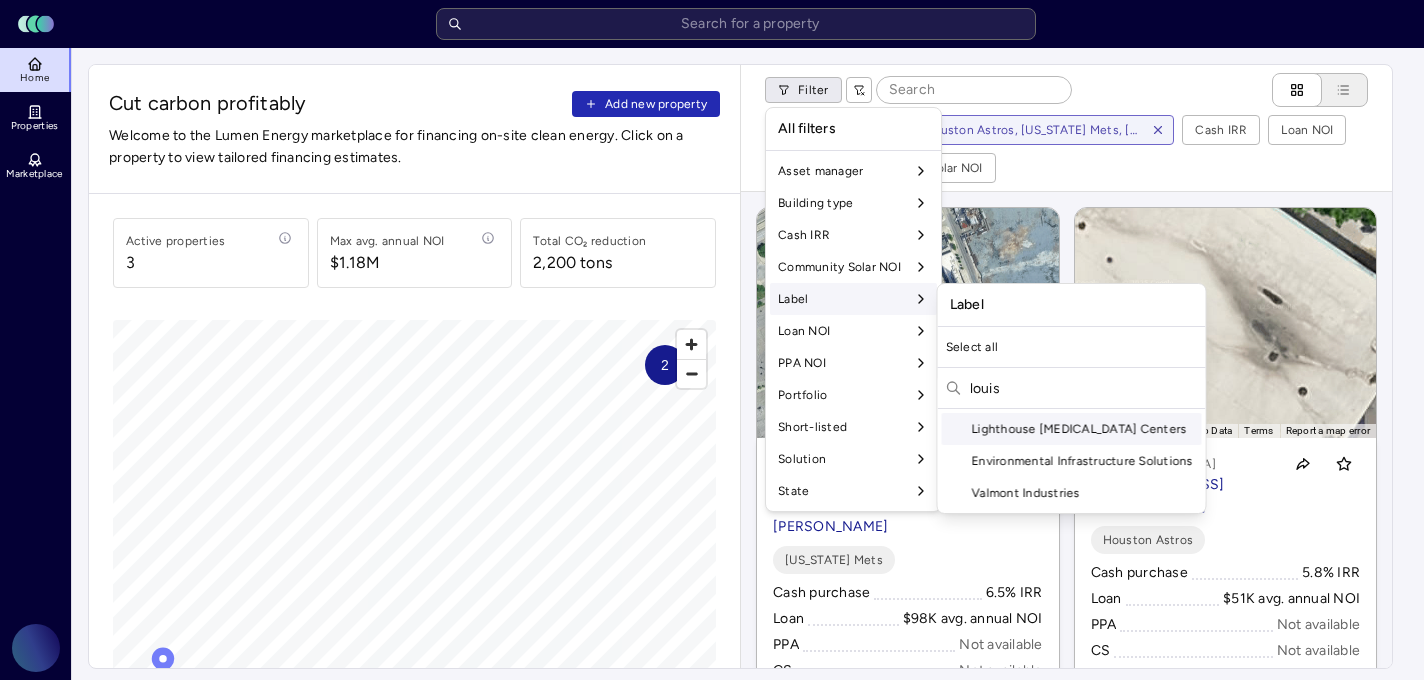 drag, startPoint x: 1058, startPoint y: 391, endPoint x: 945, endPoint y: 378, distance: 113.74533 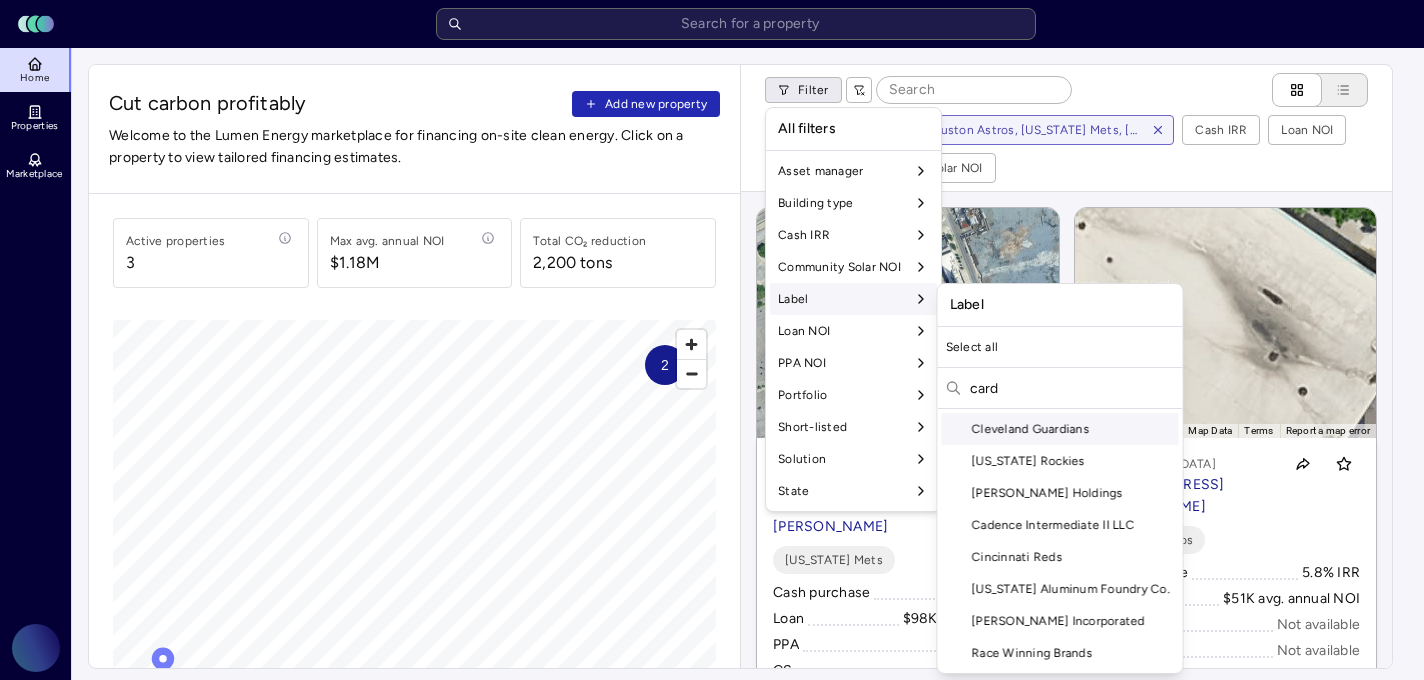 scroll, scrollTop: 0, scrollLeft: 0, axis: both 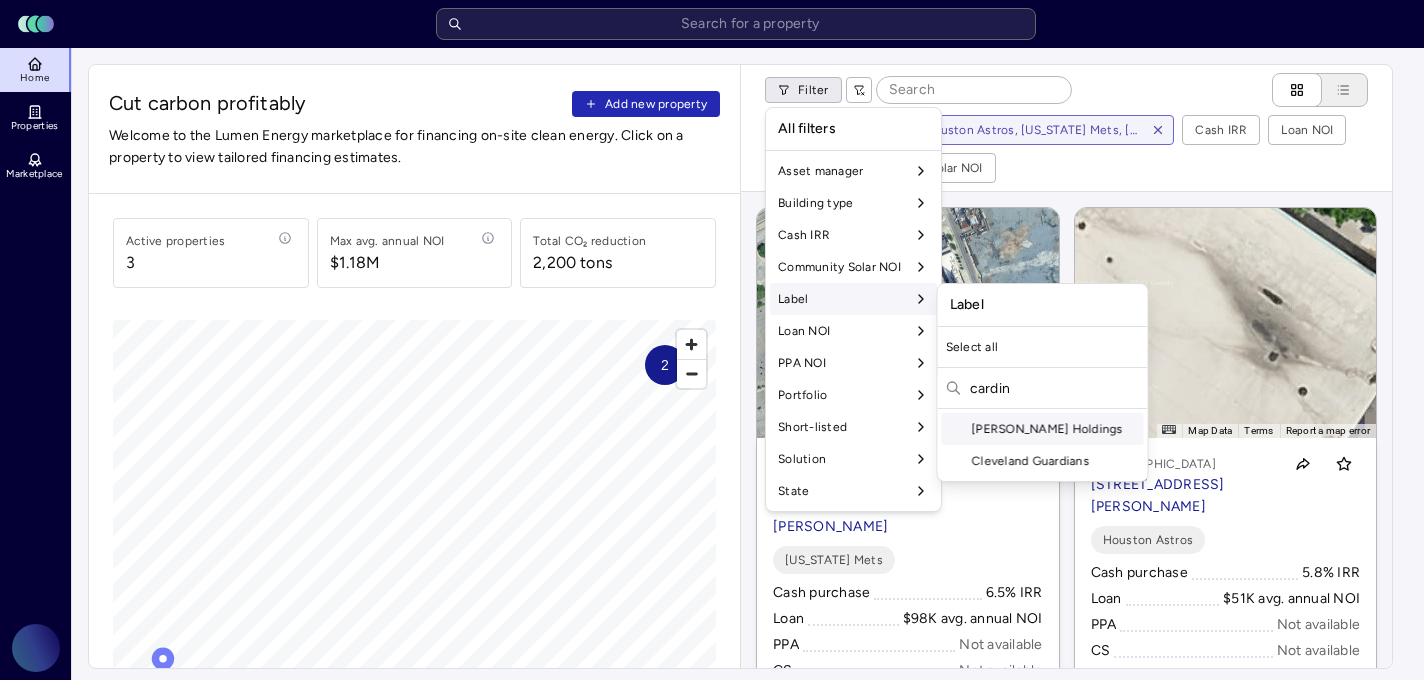 type on "cardin" 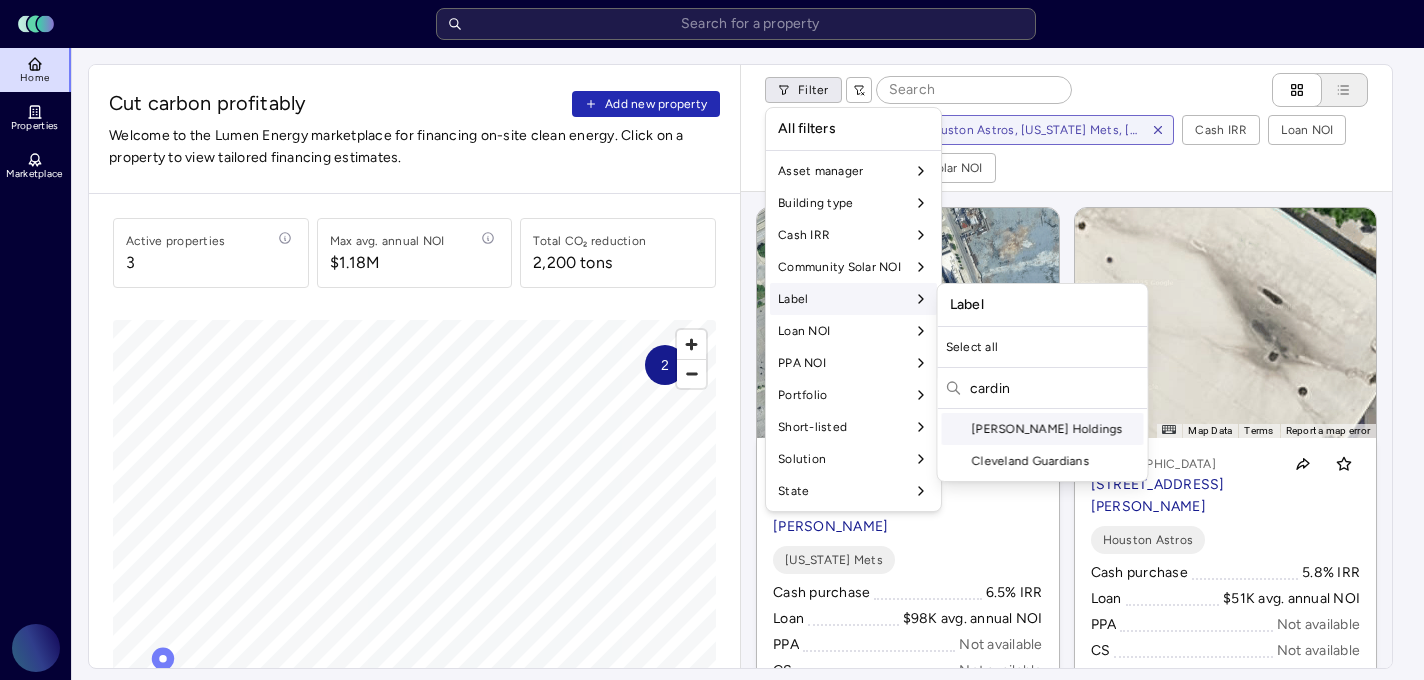drag, startPoint x: 1017, startPoint y: 383, endPoint x: 954, endPoint y: 372, distance: 63.953106 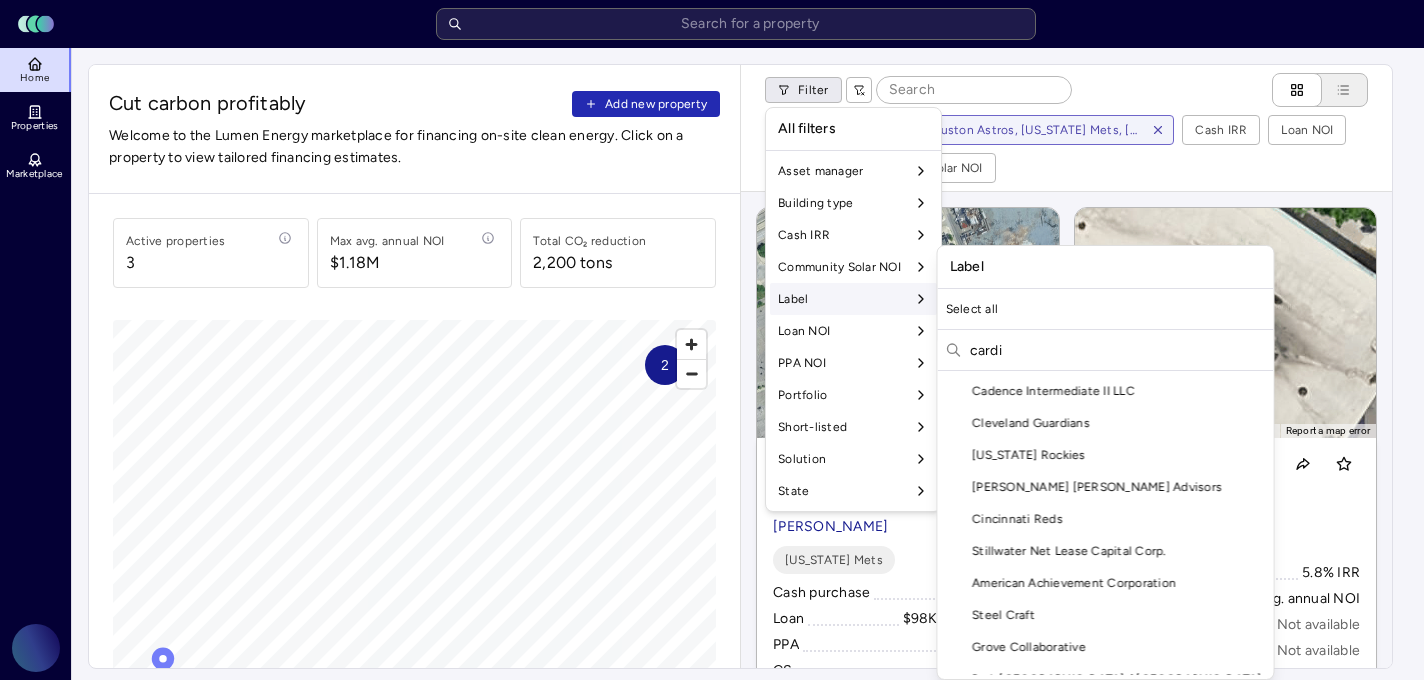 scroll, scrollTop: 0, scrollLeft: 0, axis: both 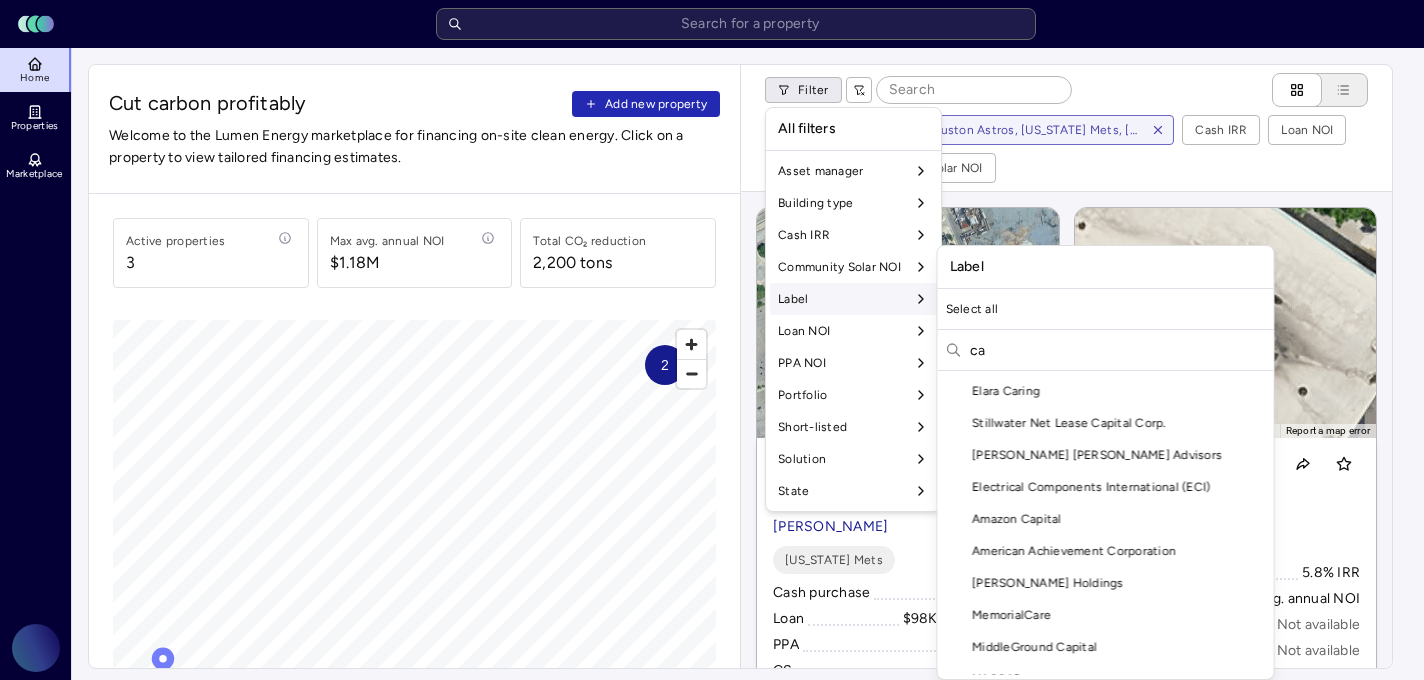 type on "c" 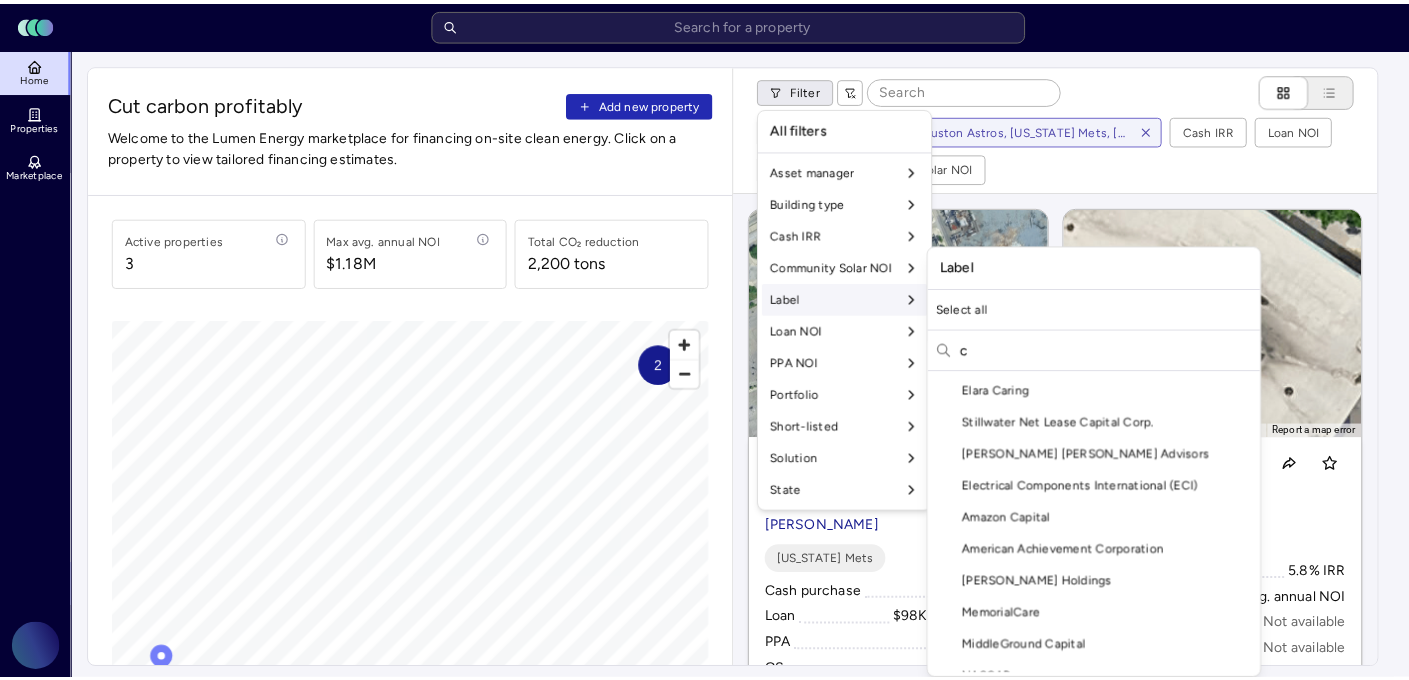 scroll, scrollTop: 160, scrollLeft: 0, axis: vertical 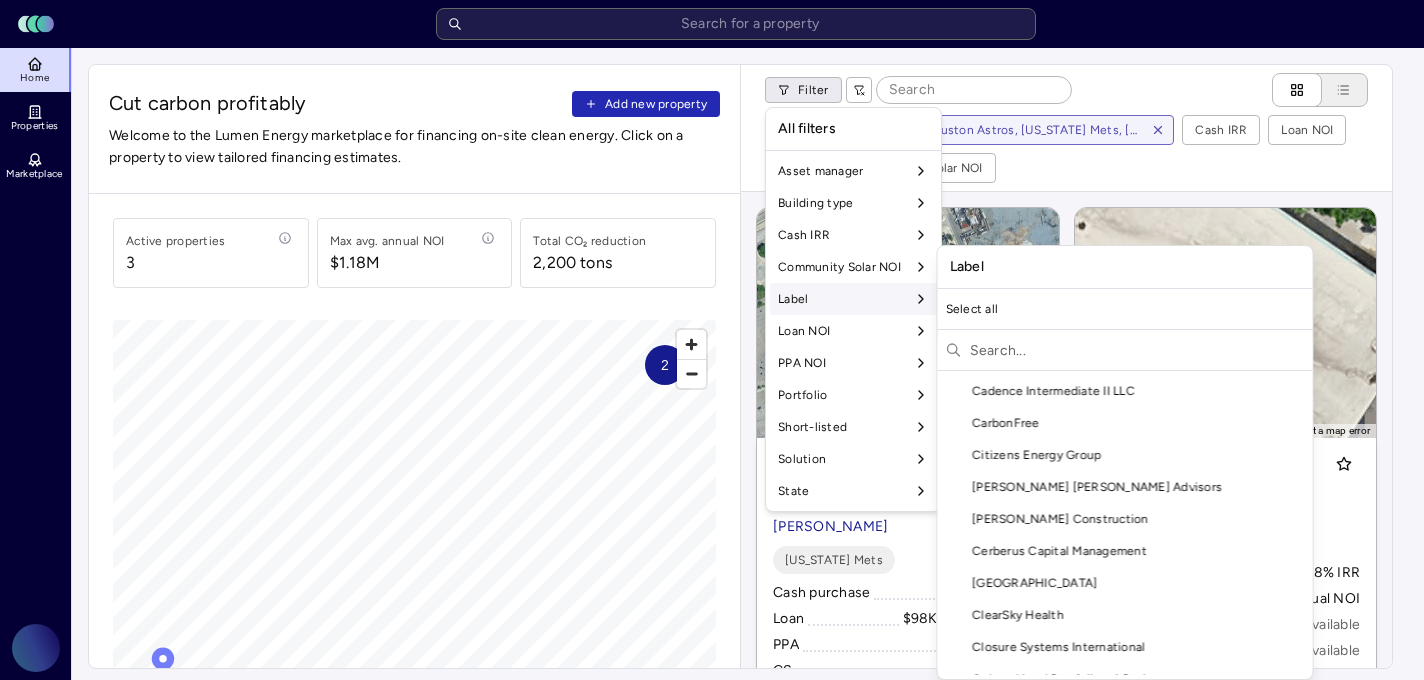 type 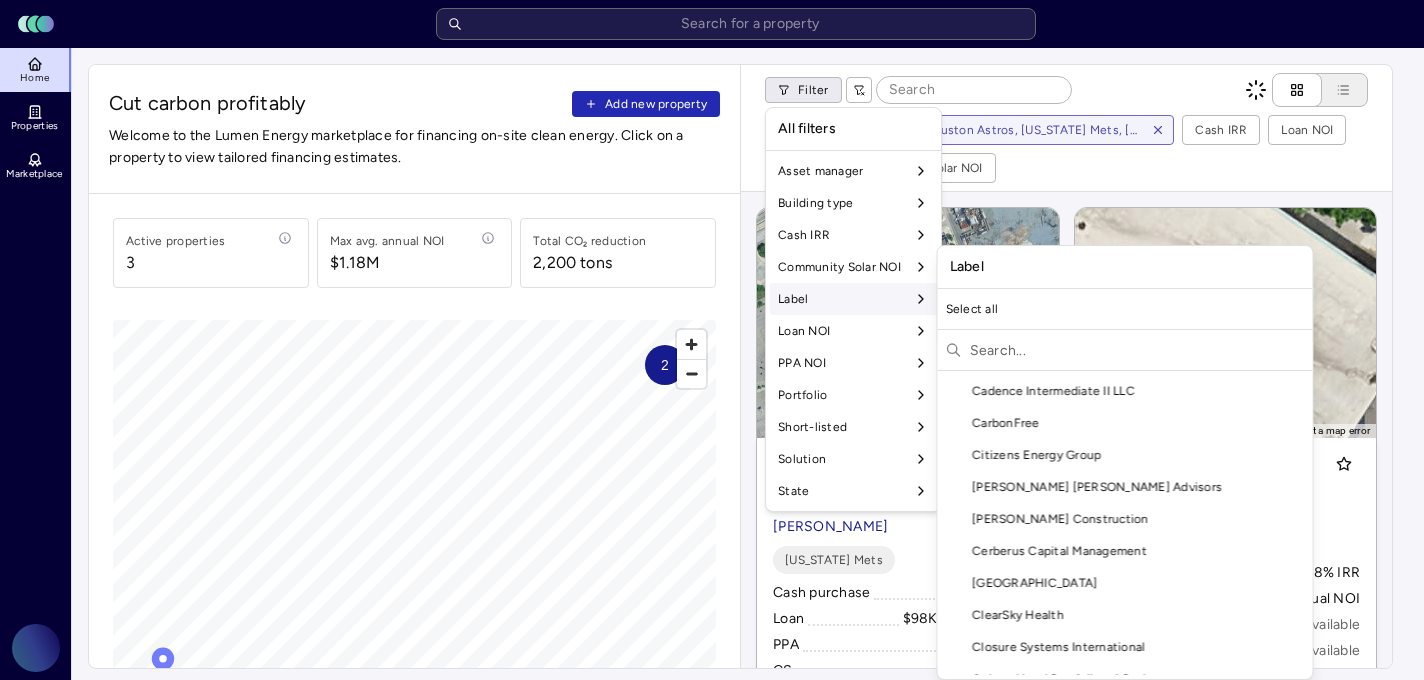 click on "Toggle Sidebar Lumen Energy Logo Home Properties Marketplace Gravity Climate [PERSON_NAME] Cut carbon profitably Add new property Welcome to the Lumen Energy marketplace for financing on-site clean energy. Click on a property to view tailored financing estimates. Active properties 3 Max avg. annual NOI $1.18M Total CO₂ reduction 2,200 tons 2 © Mapbox   © OpenStreetMap   Improve this map Filter Building type Label: Houston Astros, [US_STATE] Mets, [US_STATE] Yankees Cash IRR Loan NOI PPA NOI Community Solar NOI ← Move left → Move right ↑ Move up ↓ Move down + Zoom in - Zoom out Home Jump left by 75% End Jump right by 75% Page Up Jump up by 75% Page Down Jump down by 75% To navigate, press the arrow keys. To activate drag with keyboard, press Alt + Enter or Alt + Space. Once you are in keyboard drag state, use the arrow keys to move the marker. To complete the drag, press the Enter or Space keys. To cancel the drag and return to the original position, press Alt + Enter, Alt + Space, or Escape" at bounding box center [712, 843] 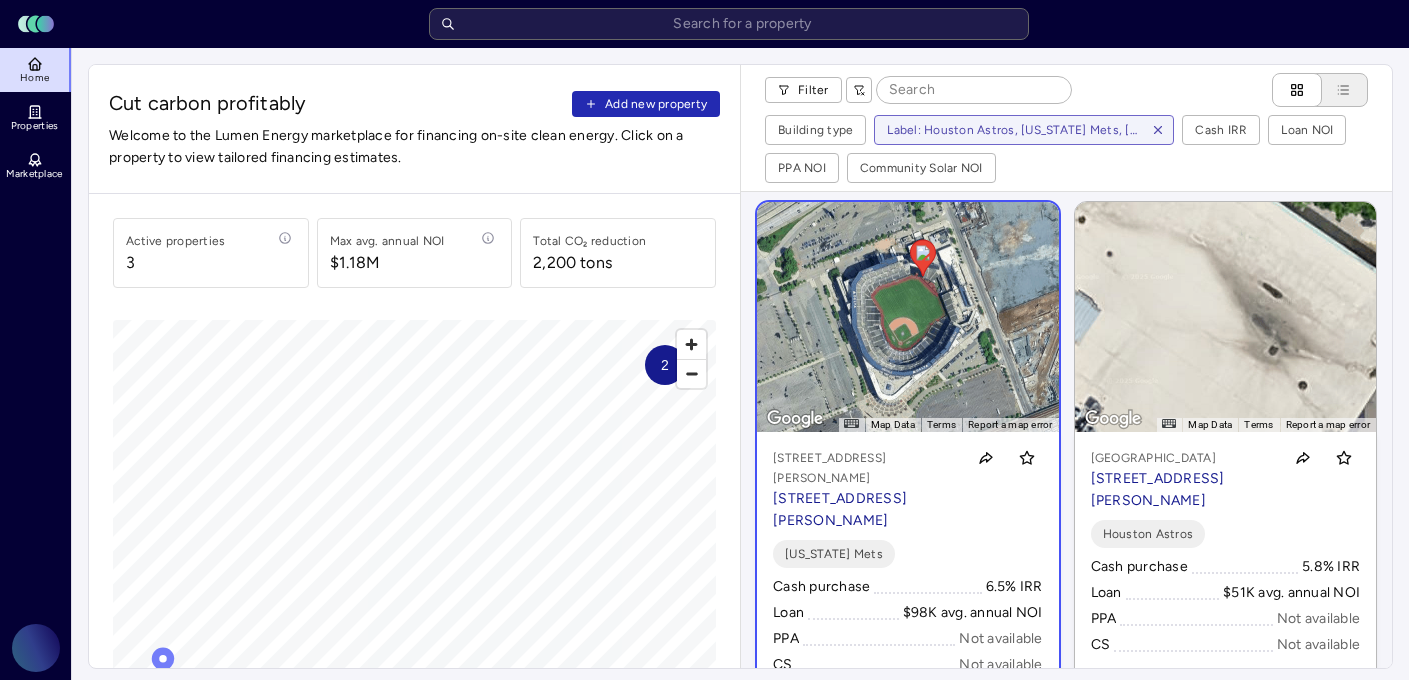scroll, scrollTop: 1, scrollLeft: 0, axis: vertical 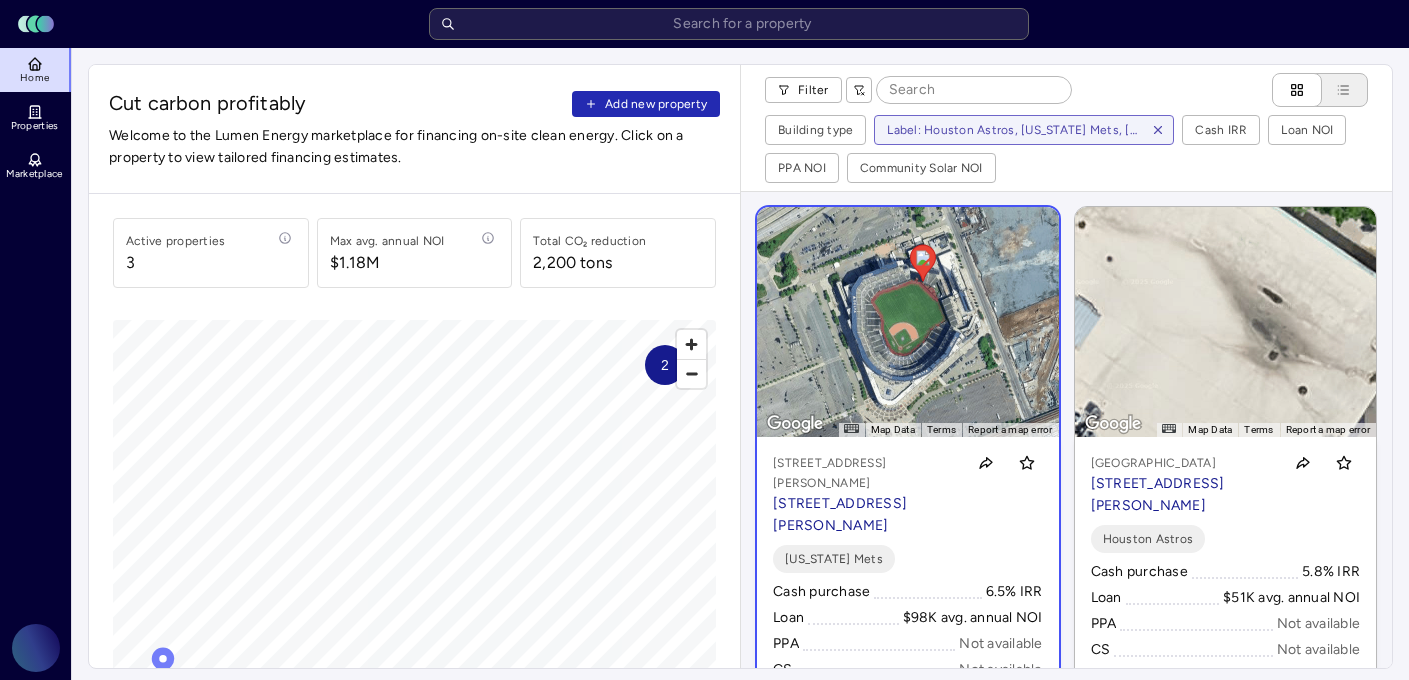 click on "[STREET_ADDRESS][PERSON_NAME]" at bounding box center [865, 515] 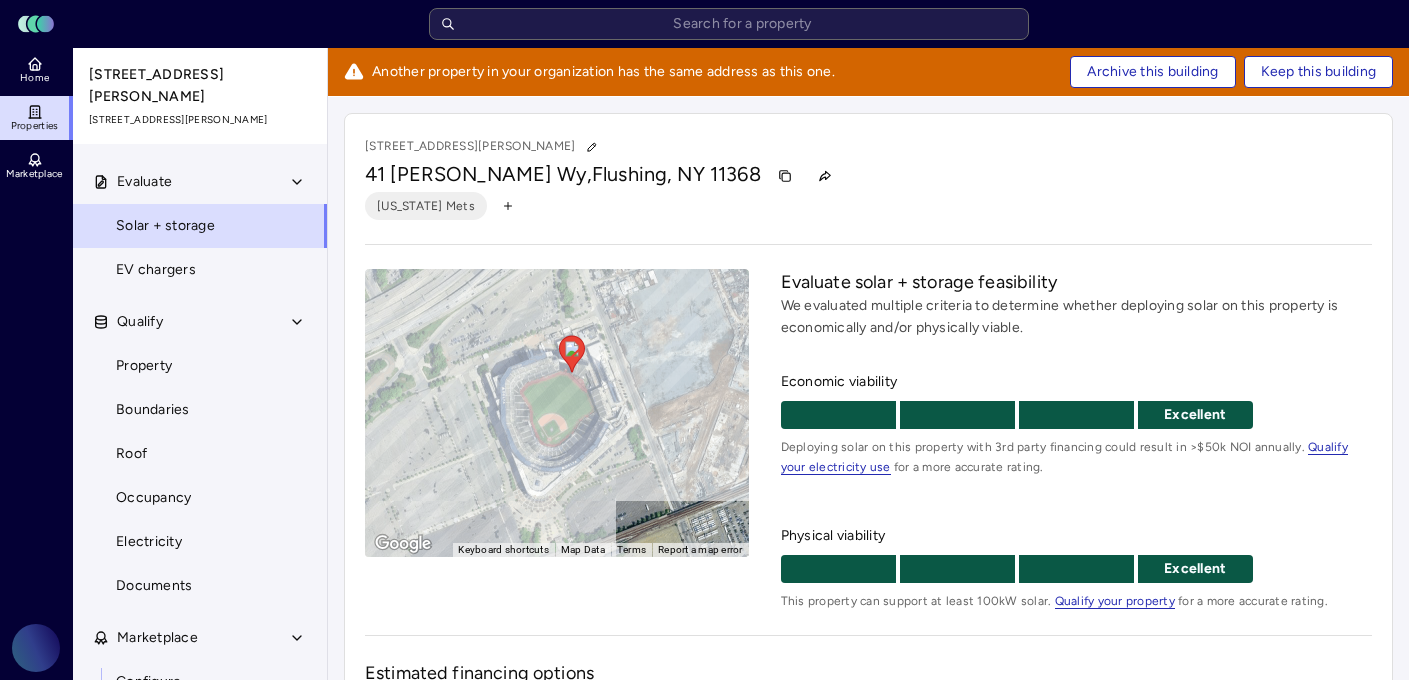 click on "[STREET_ADDRESS][PERSON_NAME]" at bounding box center [201, 86] 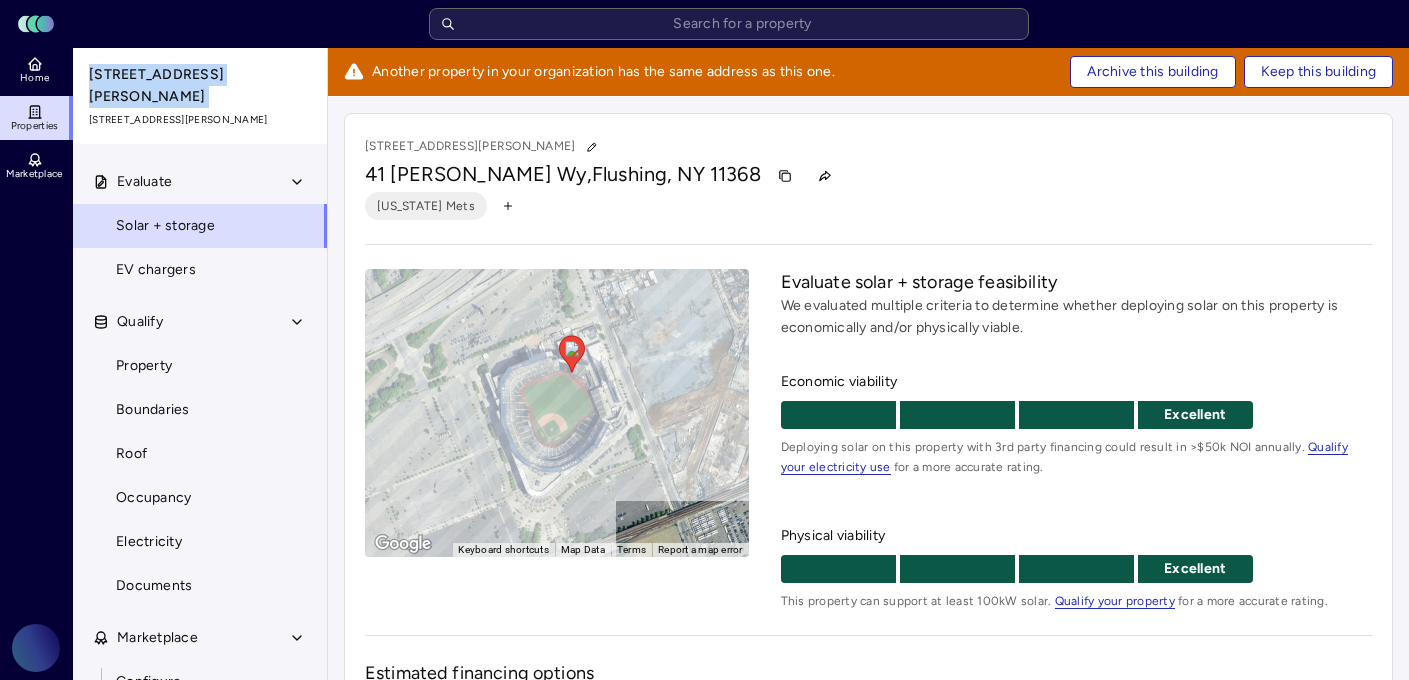 click on "[STREET_ADDRESS][PERSON_NAME]" at bounding box center [201, 86] 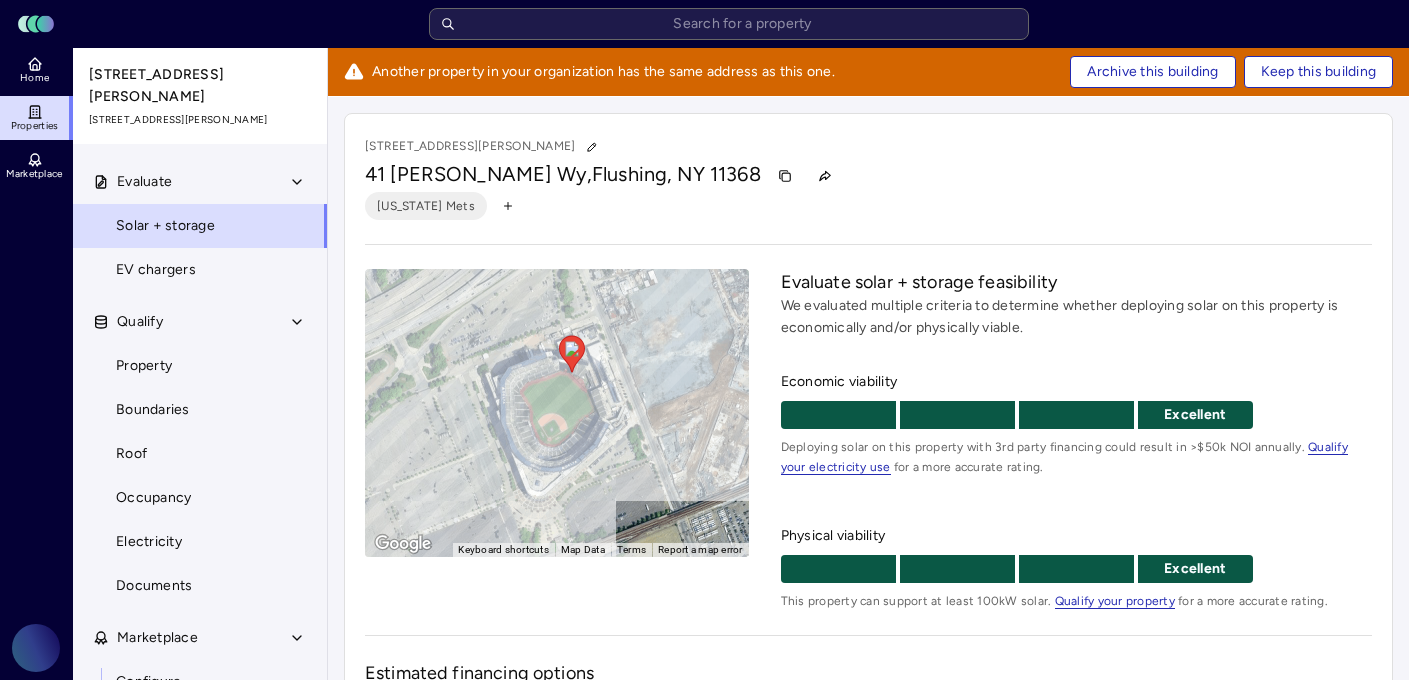 click on "[US_STATE] Mets" at bounding box center (868, 206) 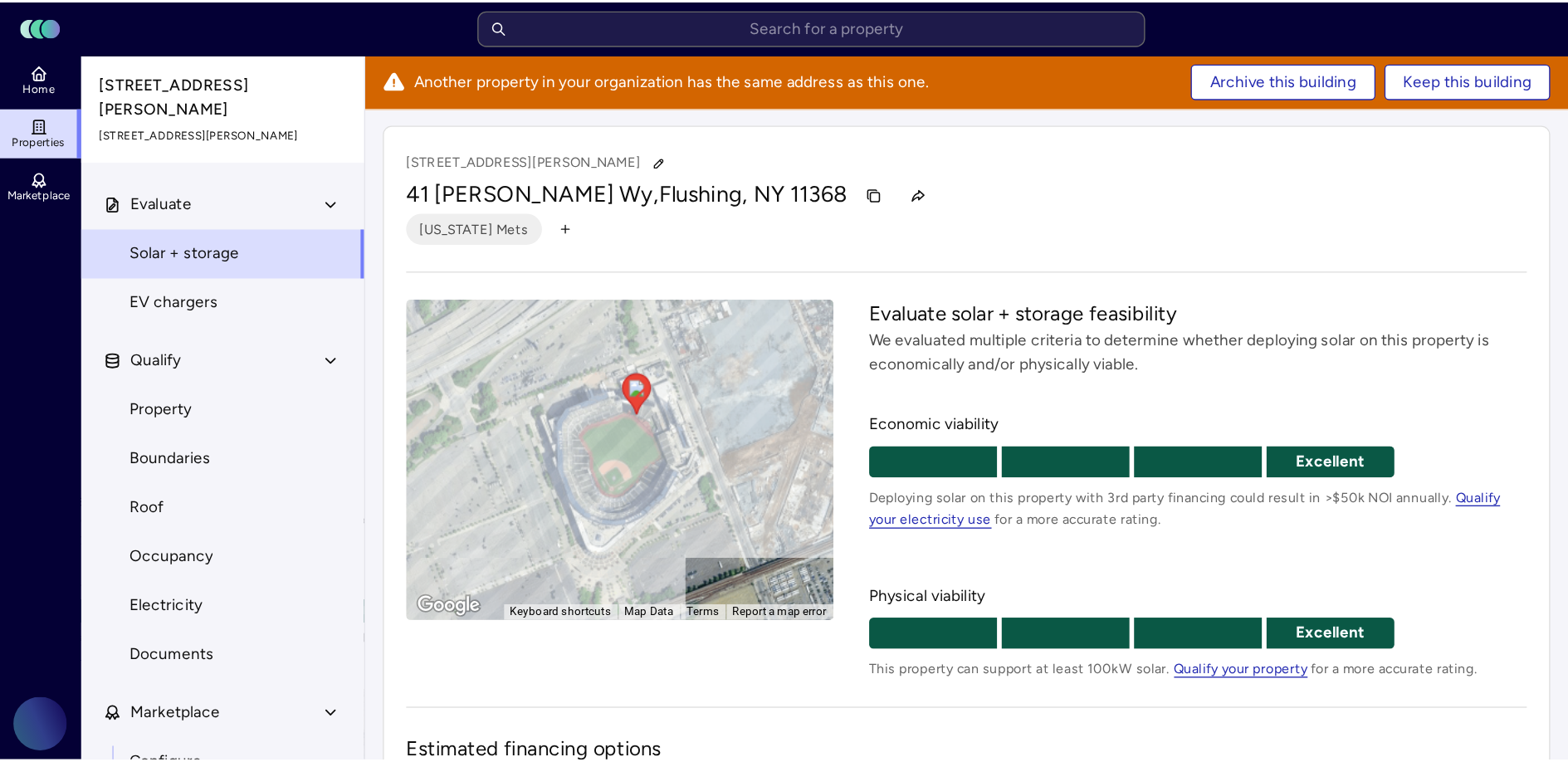 scroll, scrollTop: 3, scrollLeft: 0, axis: vertical 